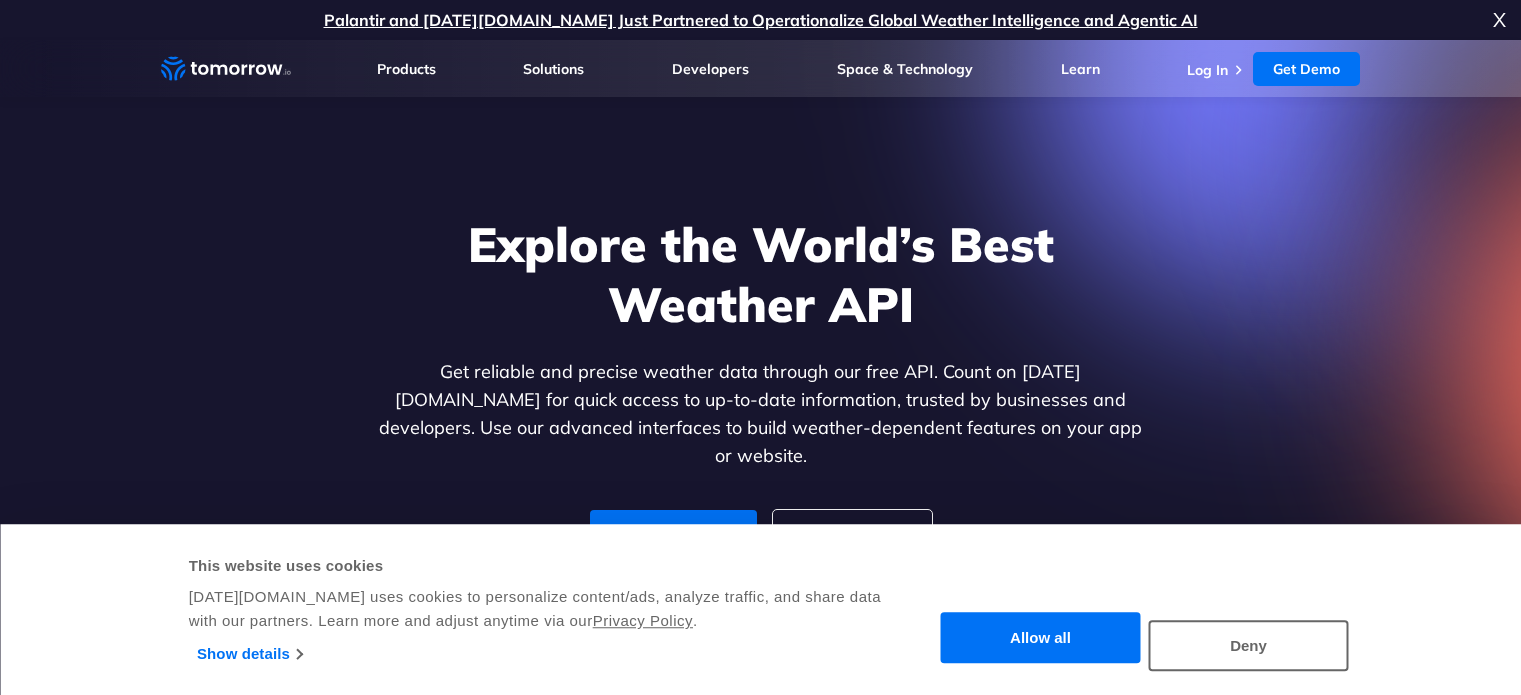 scroll, scrollTop: 0, scrollLeft: 0, axis: both 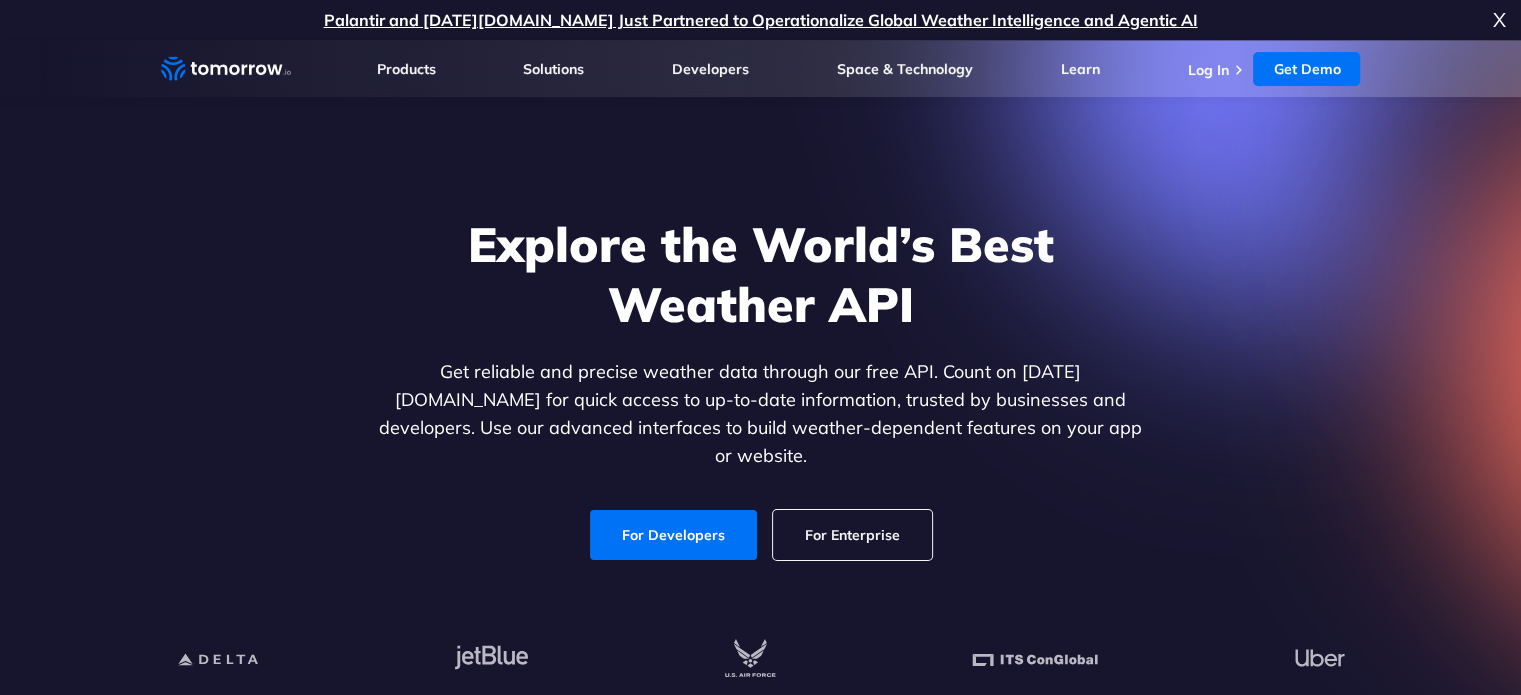 click on "Consent Details [#IABV2SETTINGS#] About This website uses cookies Tomorrow.io uses cookies to personalize content/ads, analyze traffic, and share data with our partners. Learn more and adjust anytime via our  Privacy Policy .  Consent Selection Necessary   Preferences   Statistics   Marketing   Show details Details Necessary    58   Necessary cookies help make a website usable by enabling basic functions like page navigation and access to secure areas of the website. The website cannot function properly without these cookies. Cookiebot 1 Learn more about this provider CookieConsent Stores the user's cookie consent state for the current domain Maximum Storage Duration : 1 year Type : HTTP Cookie CrazyEgg 1 Learn more about this provider _ce.cch Stores the user's cookie consent state for the current domain Maximum Storage Duration : Session Type : HTTP Cookie Google 3 Learn more about this provider test_cookie Used to check if the user's browser supports cookies. Maximum Storage Duration : 1 day Type rc::a 3 1" at bounding box center (760, 2660) 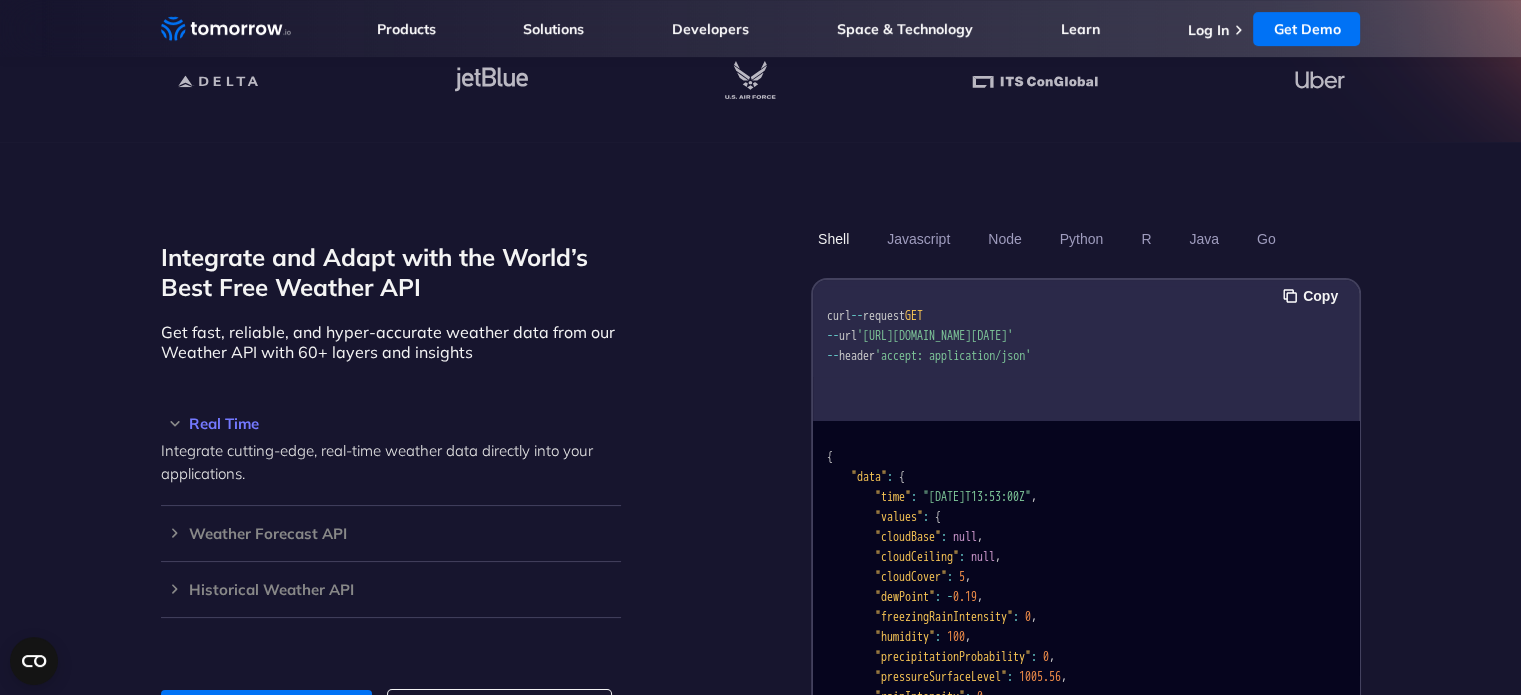 scroll, scrollTop: 580, scrollLeft: 0, axis: vertical 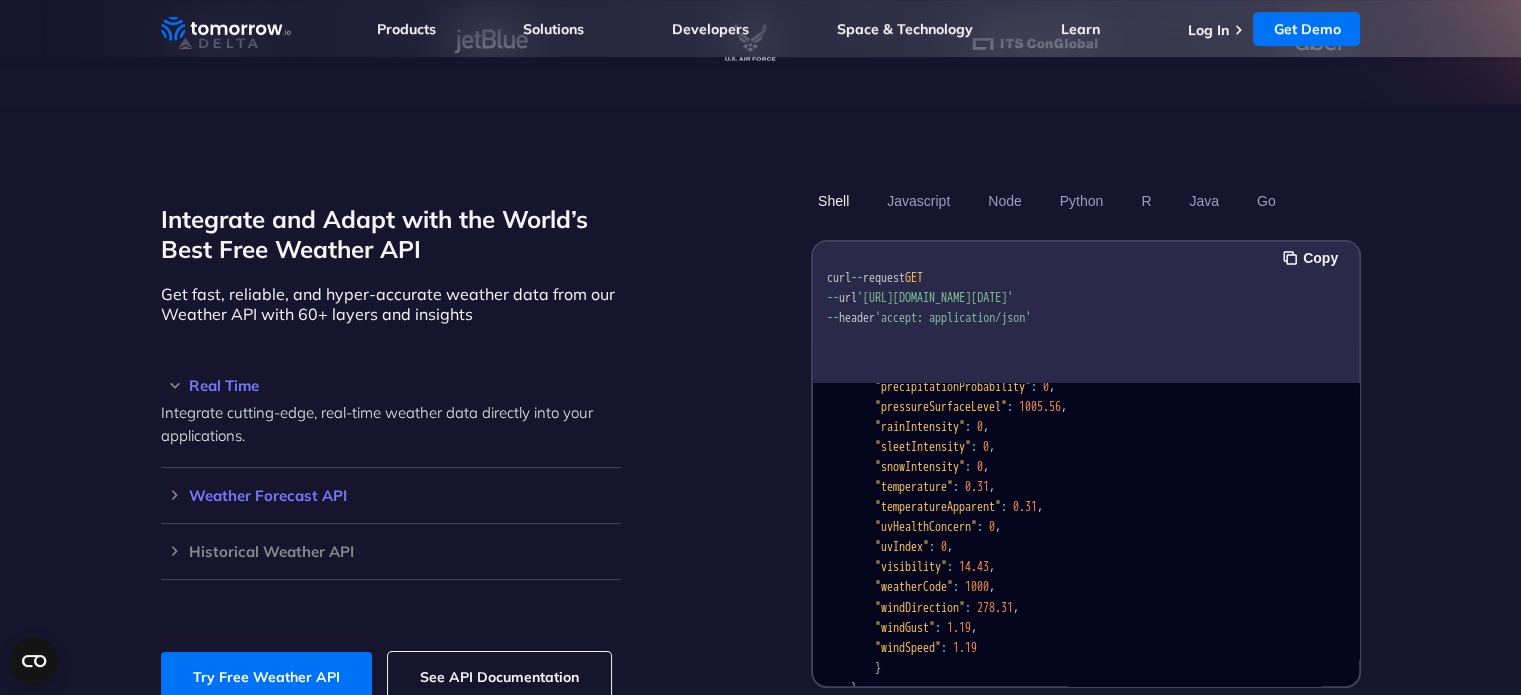 click on "Weather Forecast API" at bounding box center (391, 495) 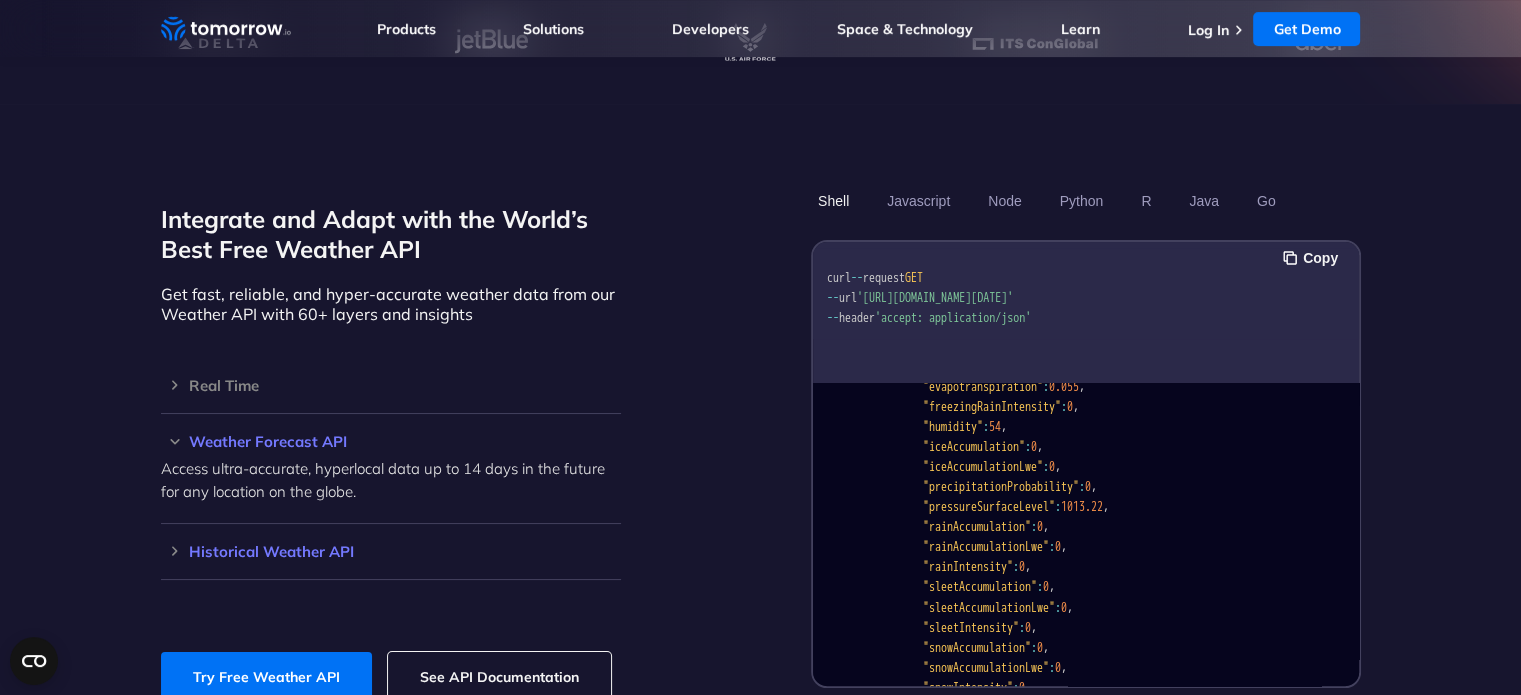 click on "Historical Weather API" at bounding box center (391, 551) 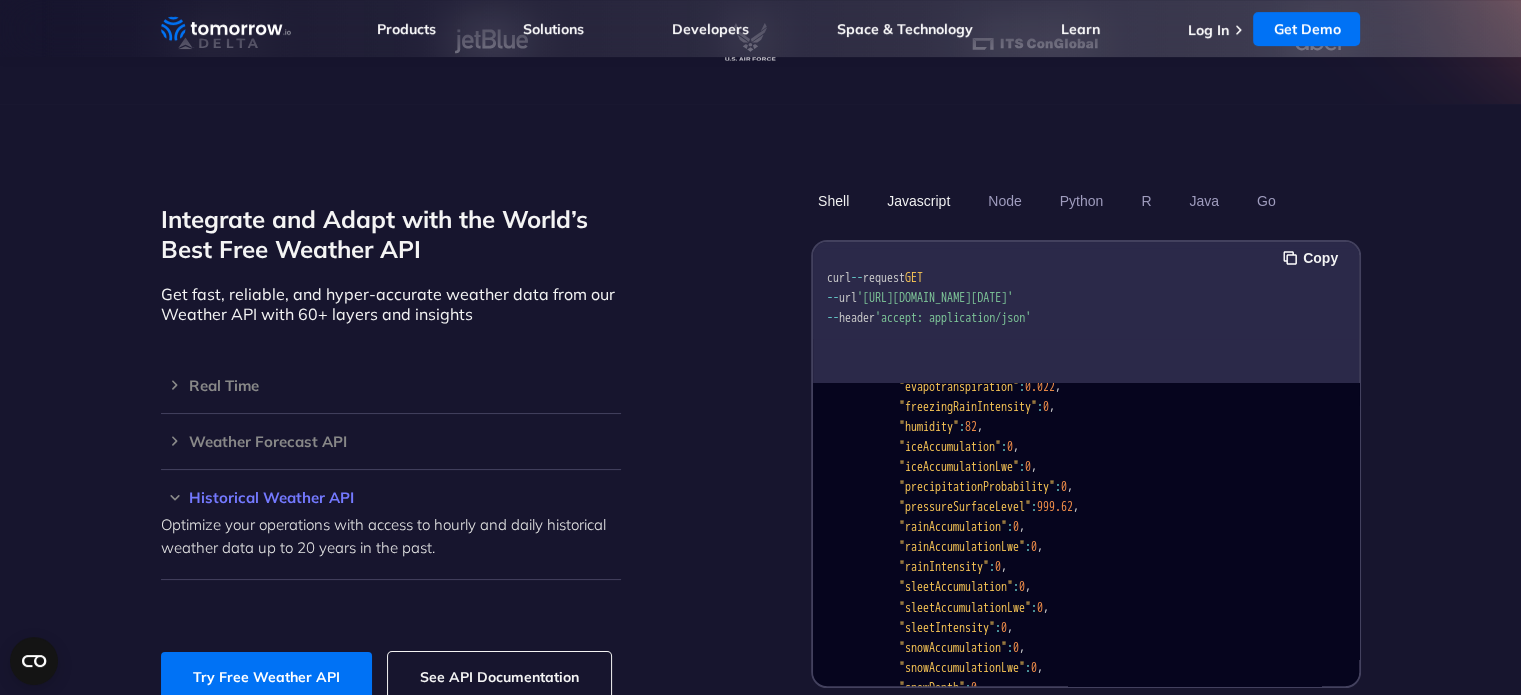 click on "Javascript" at bounding box center [918, 201] 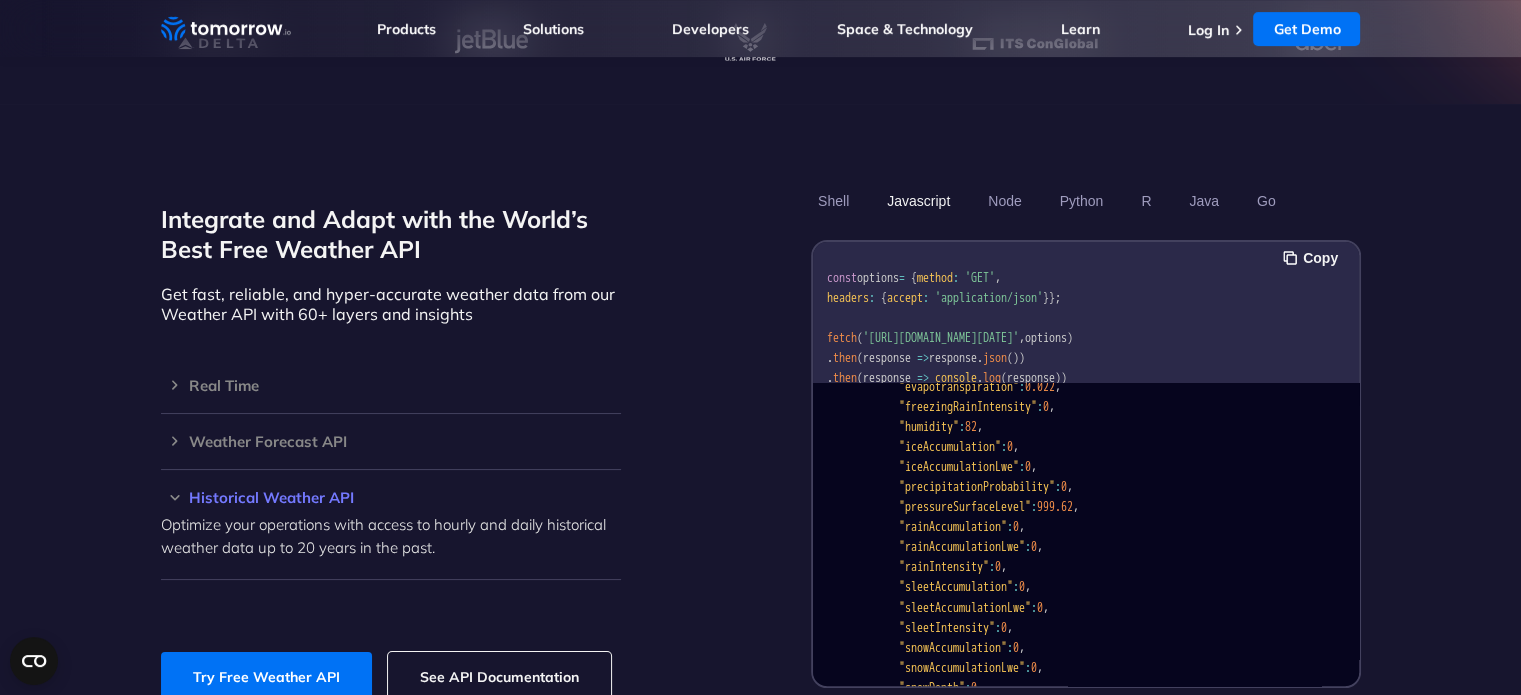 scroll, scrollTop: 62, scrollLeft: 0, axis: vertical 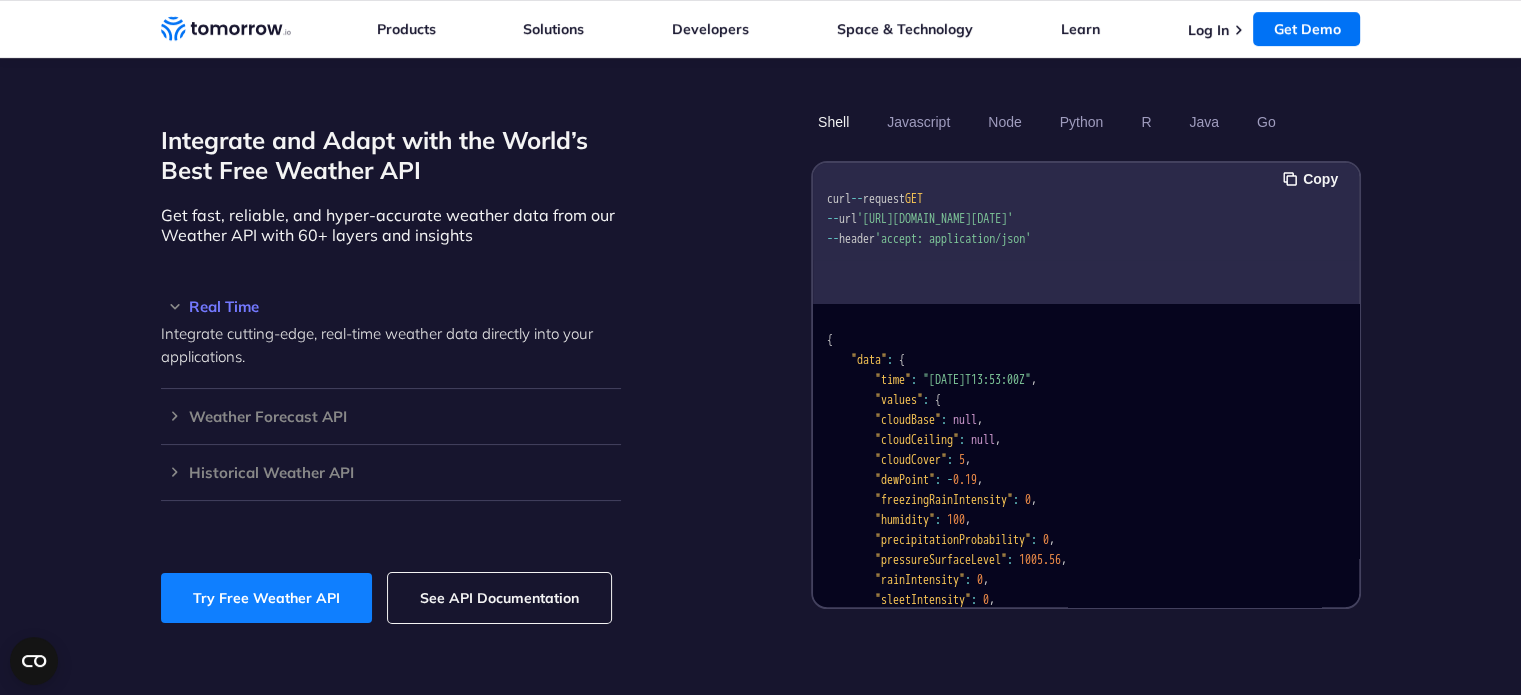 click on "Try Free Weather API" at bounding box center [266, 598] 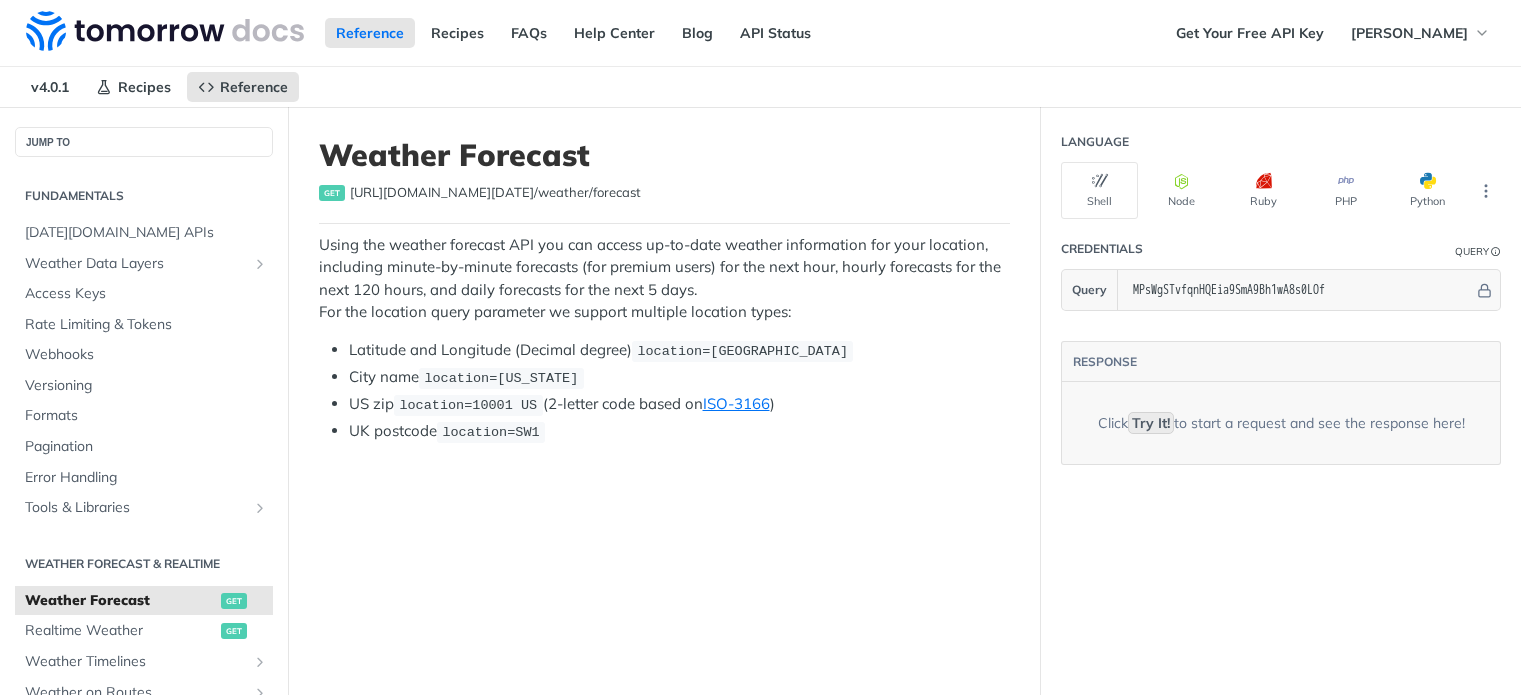scroll, scrollTop: 0, scrollLeft: 0, axis: both 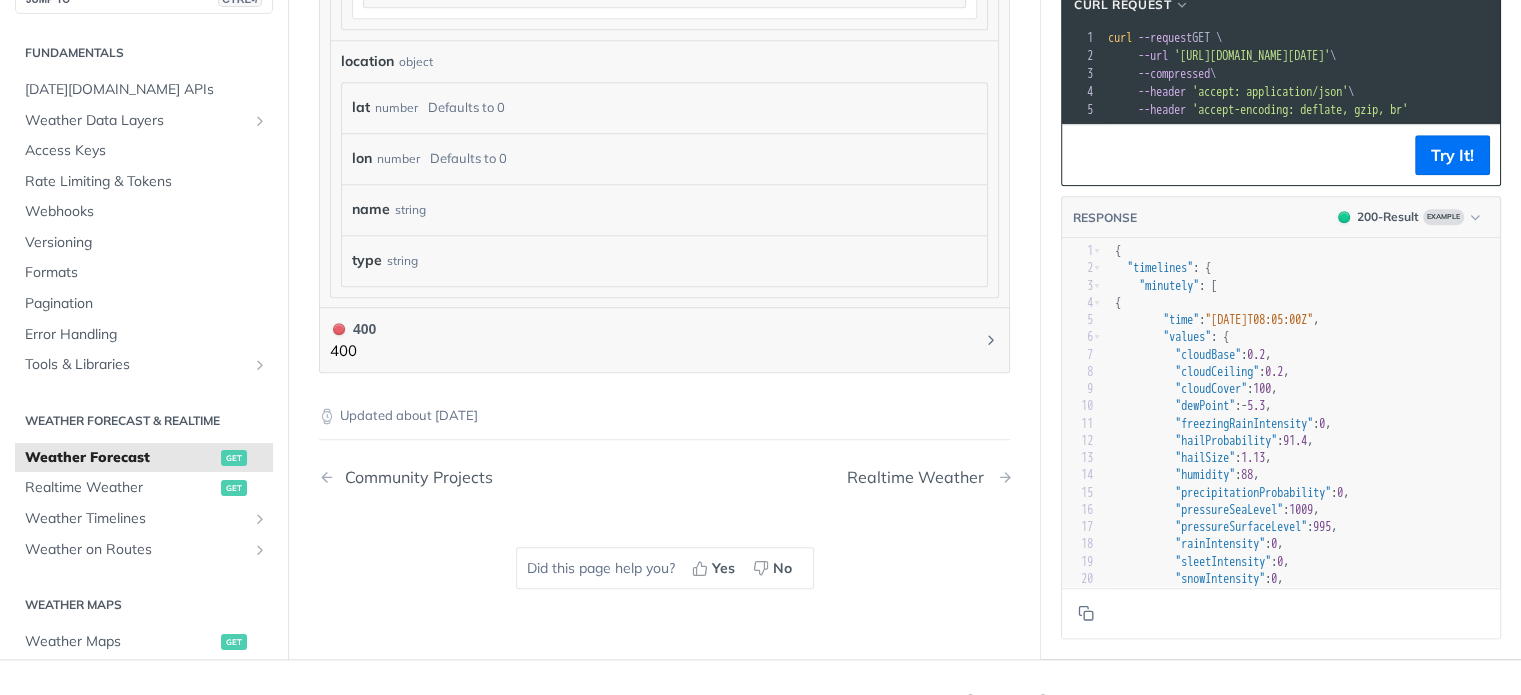 click on "Realtime Weather" at bounding box center (920, 477) 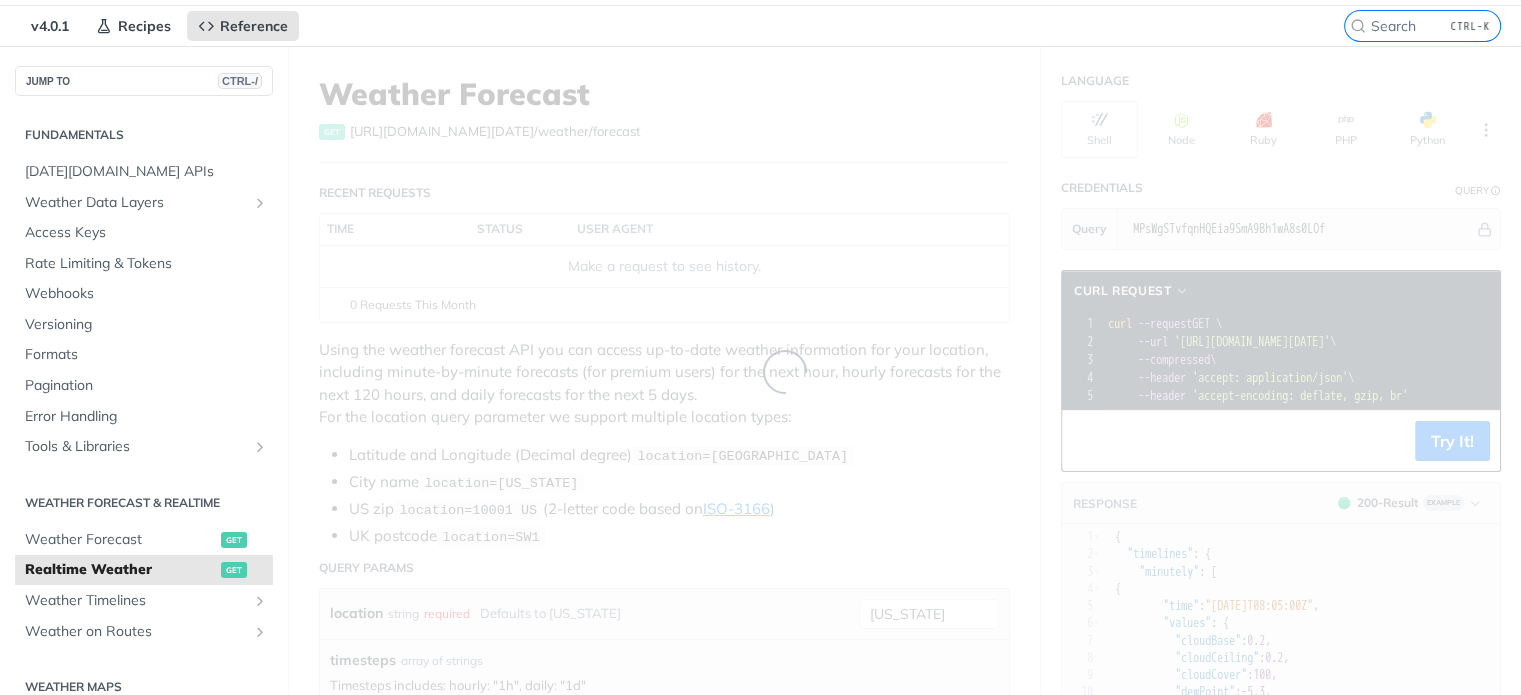 scroll, scrollTop: 0, scrollLeft: 0, axis: both 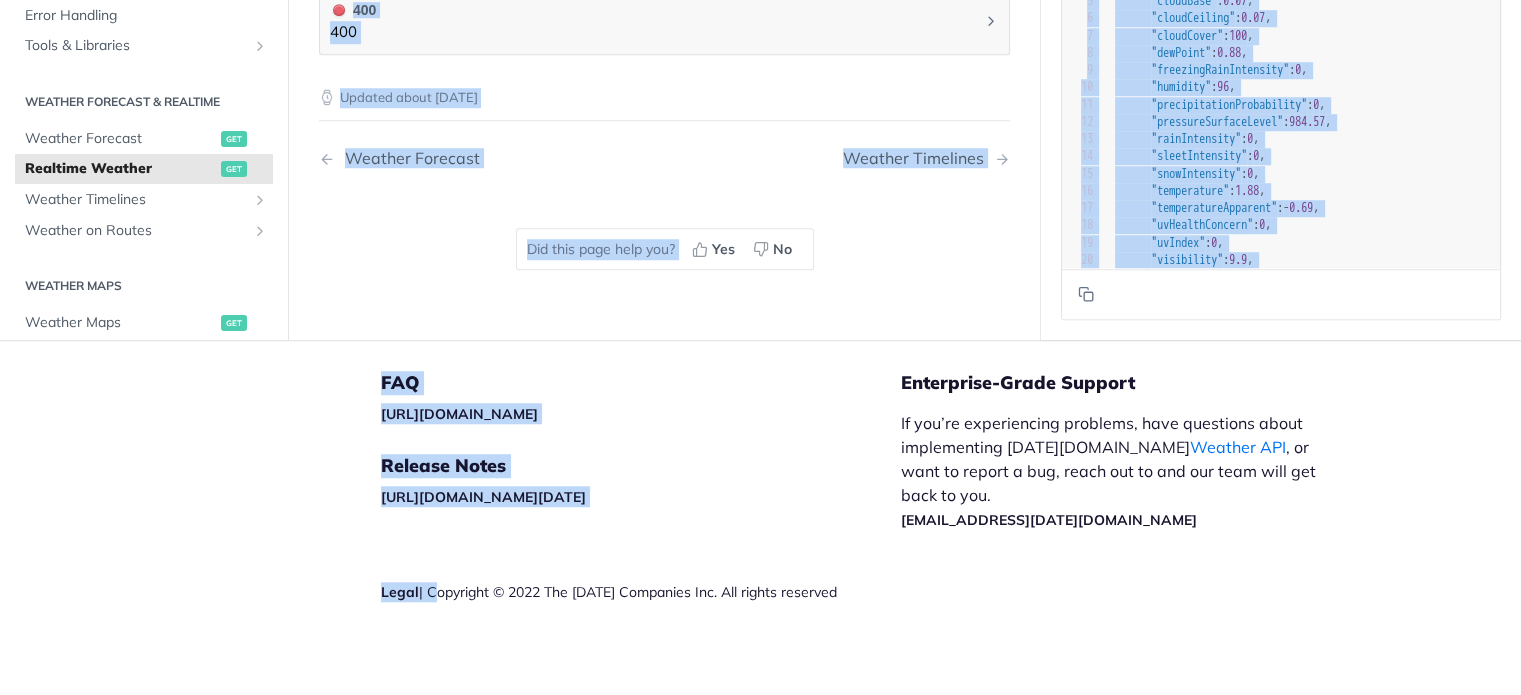 drag, startPoint x: 315, startPoint y: 250, endPoint x: 428, endPoint y: 603, distance: 370.6454 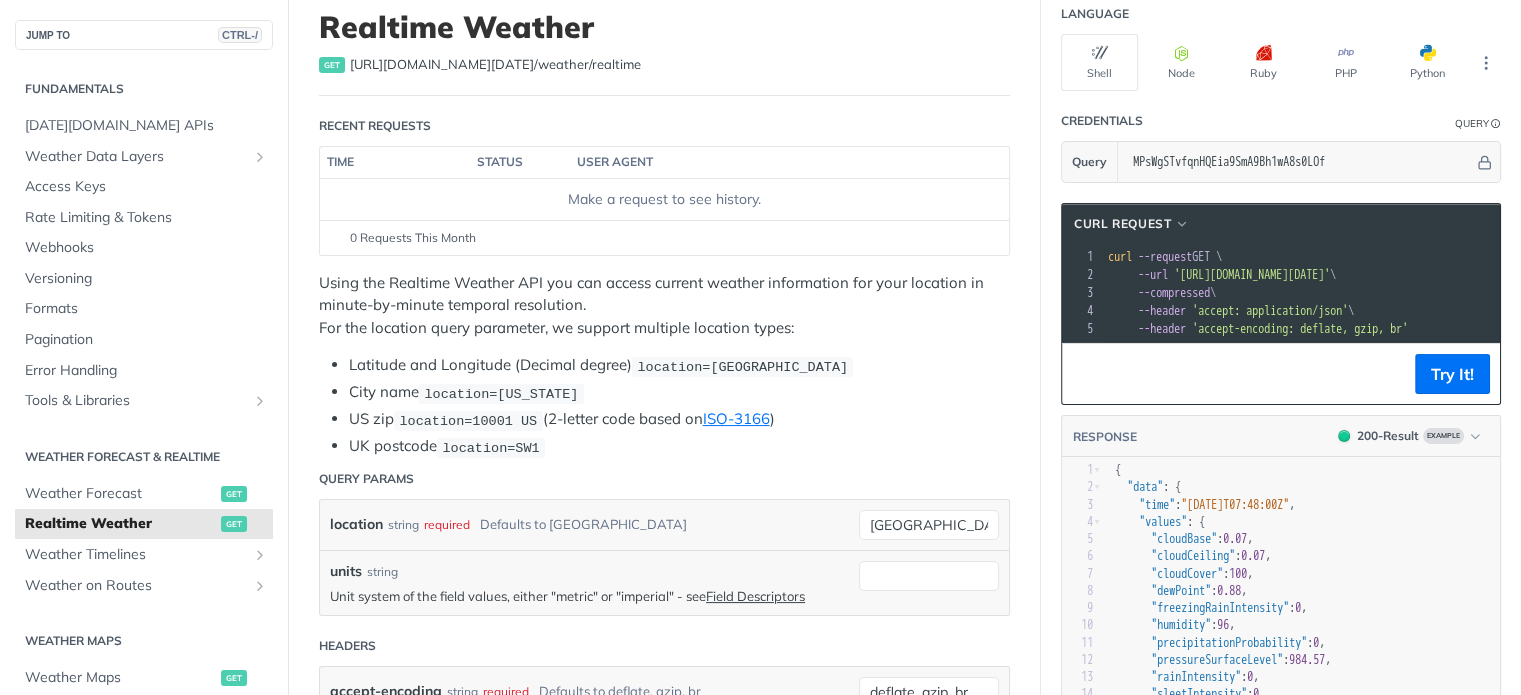 scroll, scrollTop: 132, scrollLeft: 0, axis: vertical 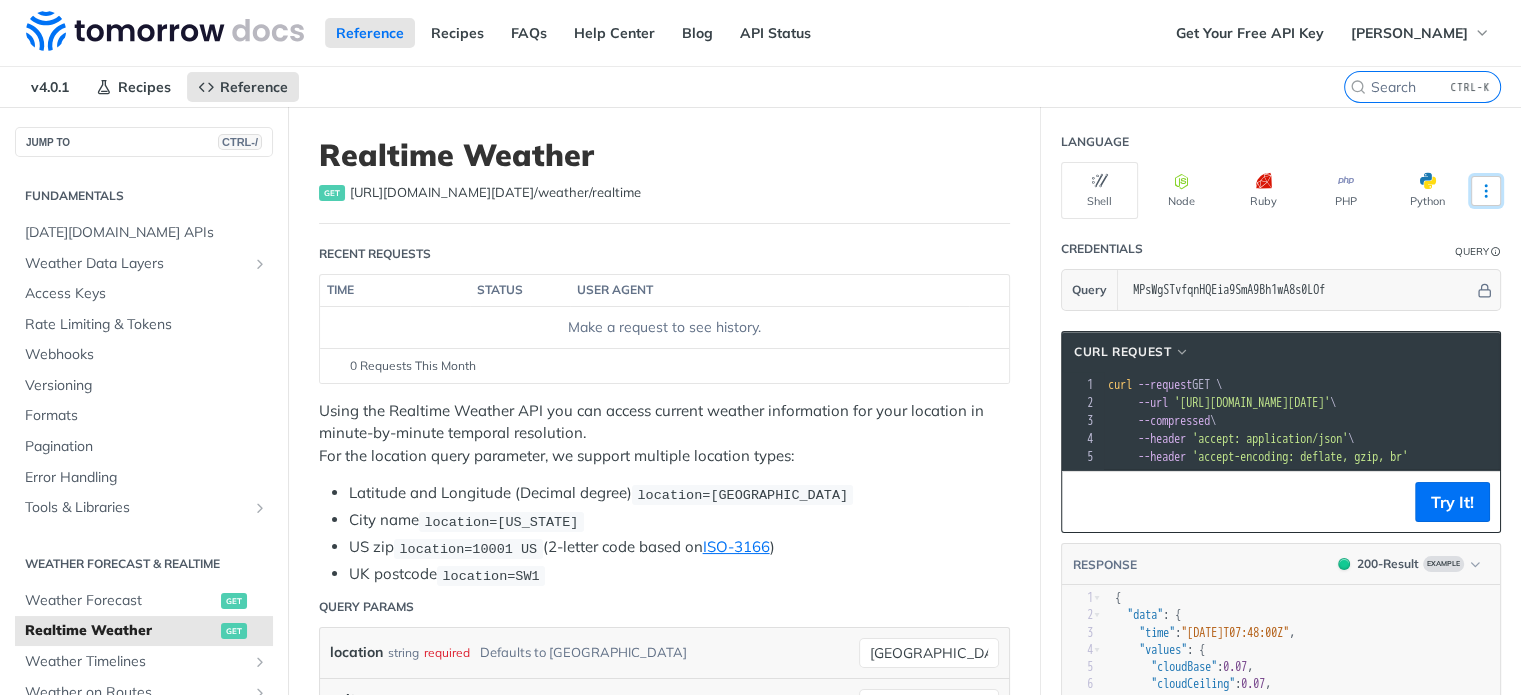 click 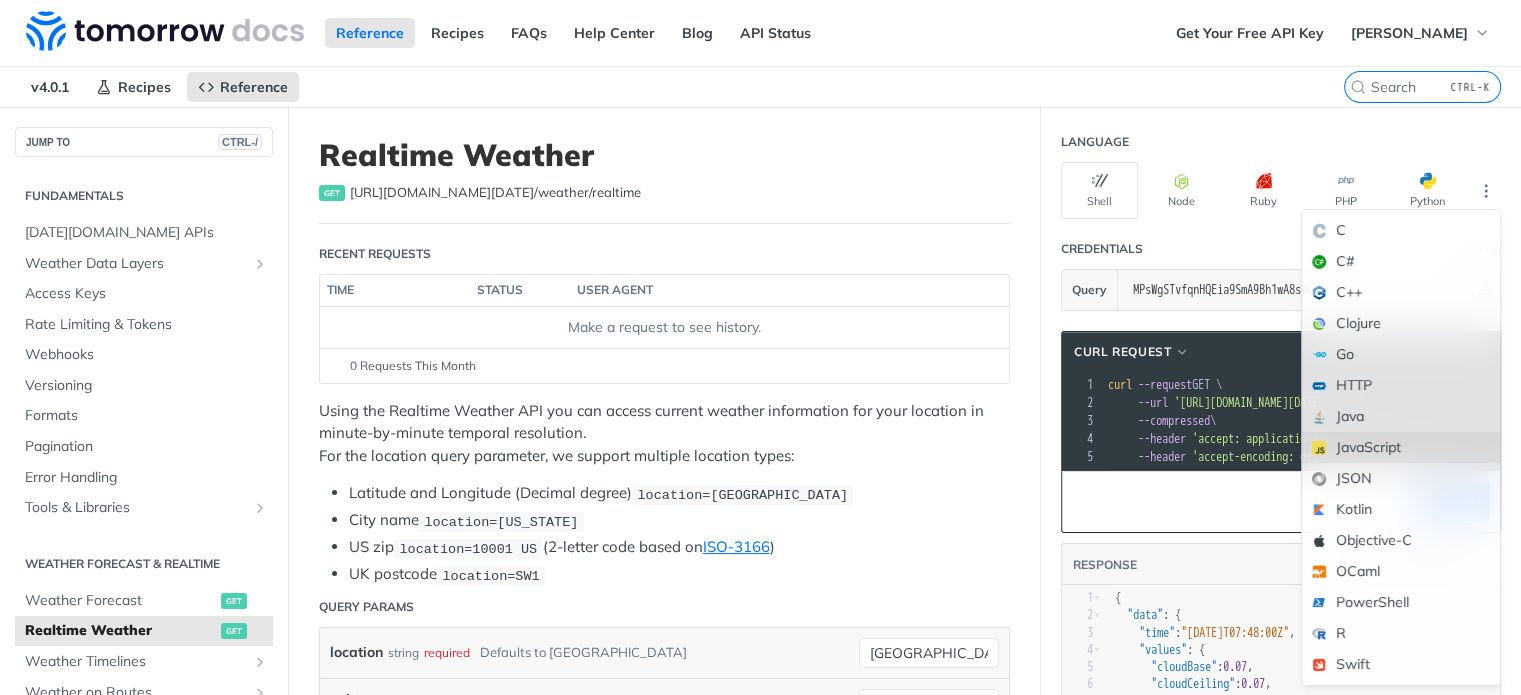 click on "JavaScript" at bounding box center [1401, 447] 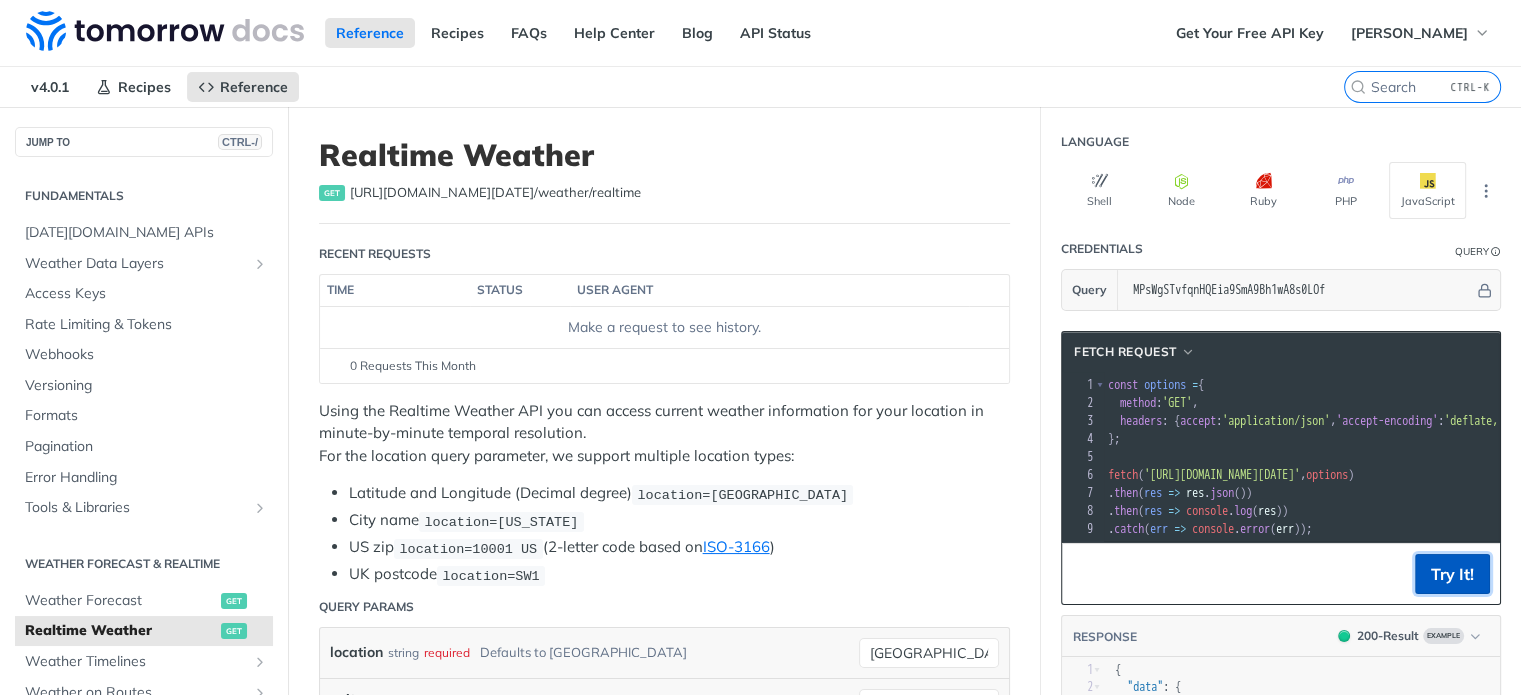 click on "Try It!" at bounding box center (1452, 574) 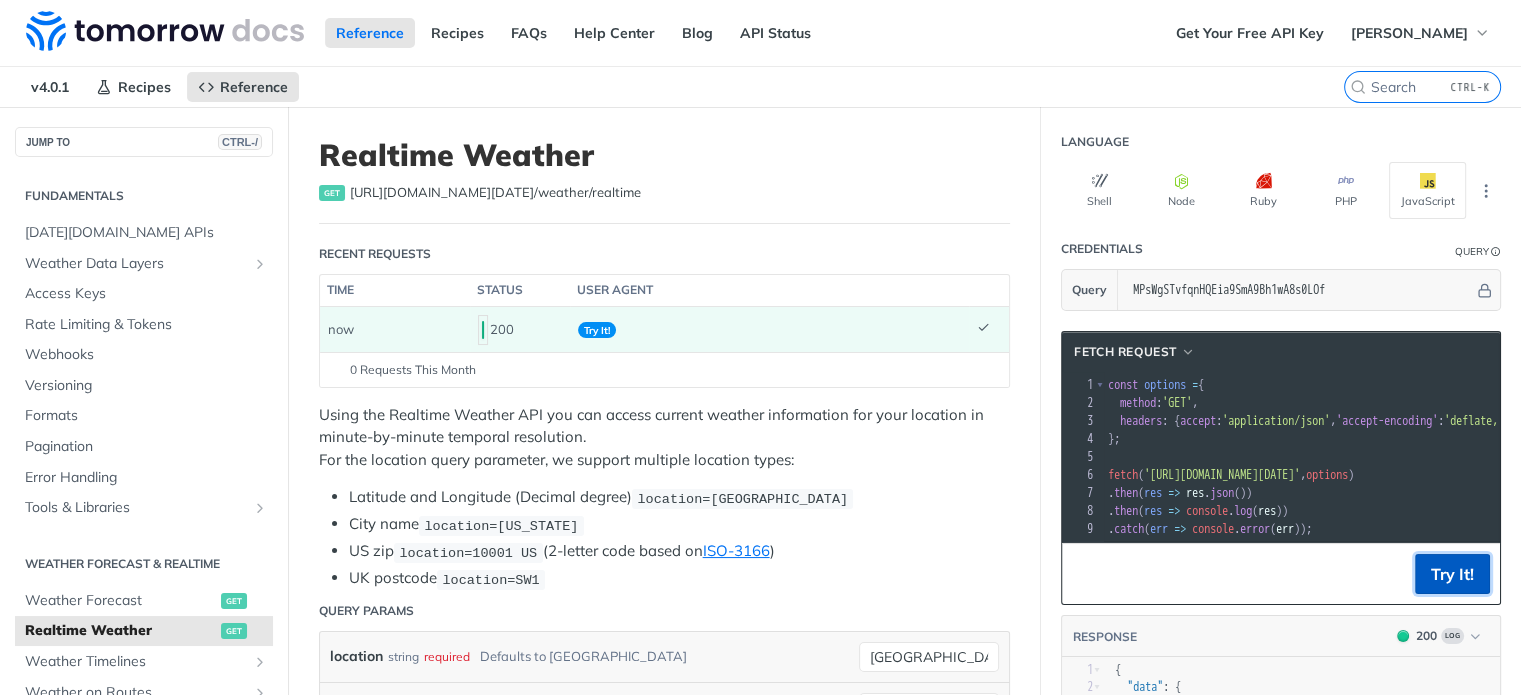 click on "Try It!" at bounding box center [1452, 574] 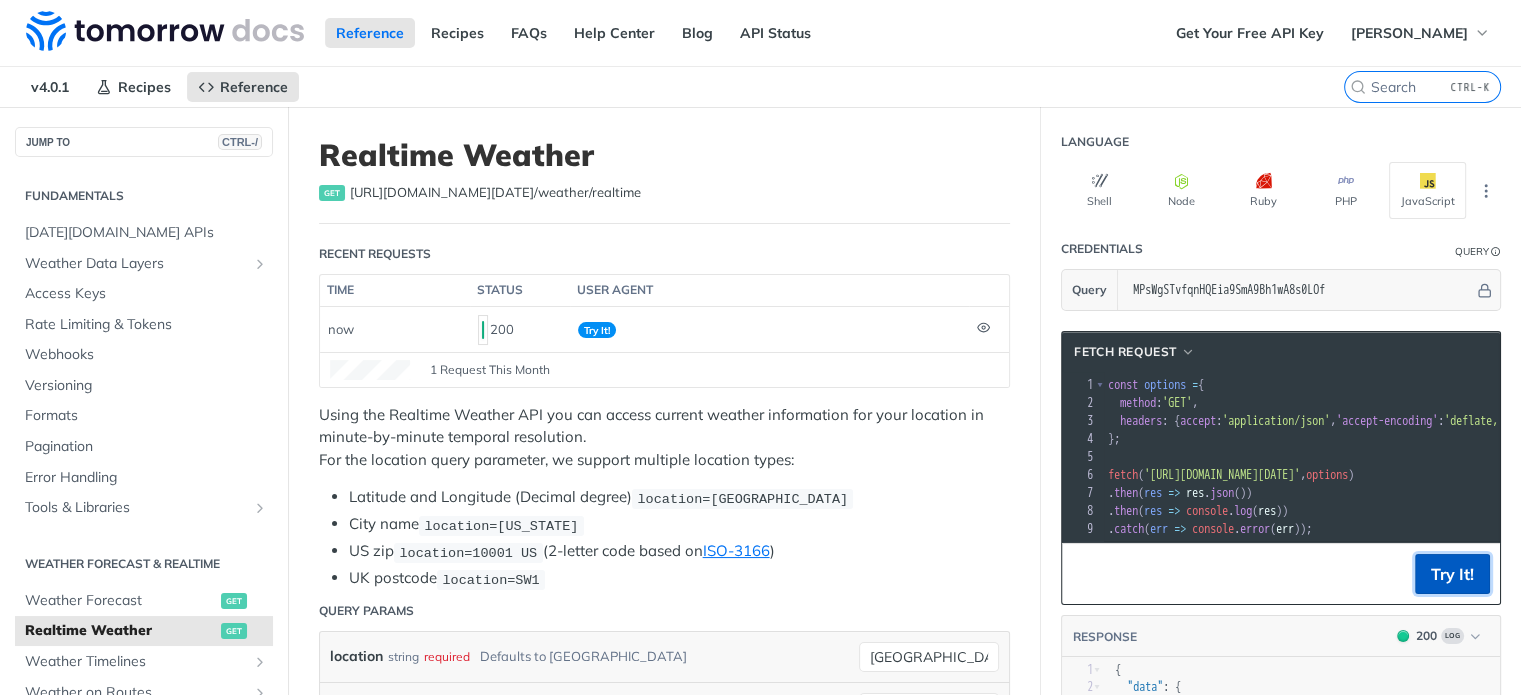 click on "Try It!" at bounding box center (1452, 574) 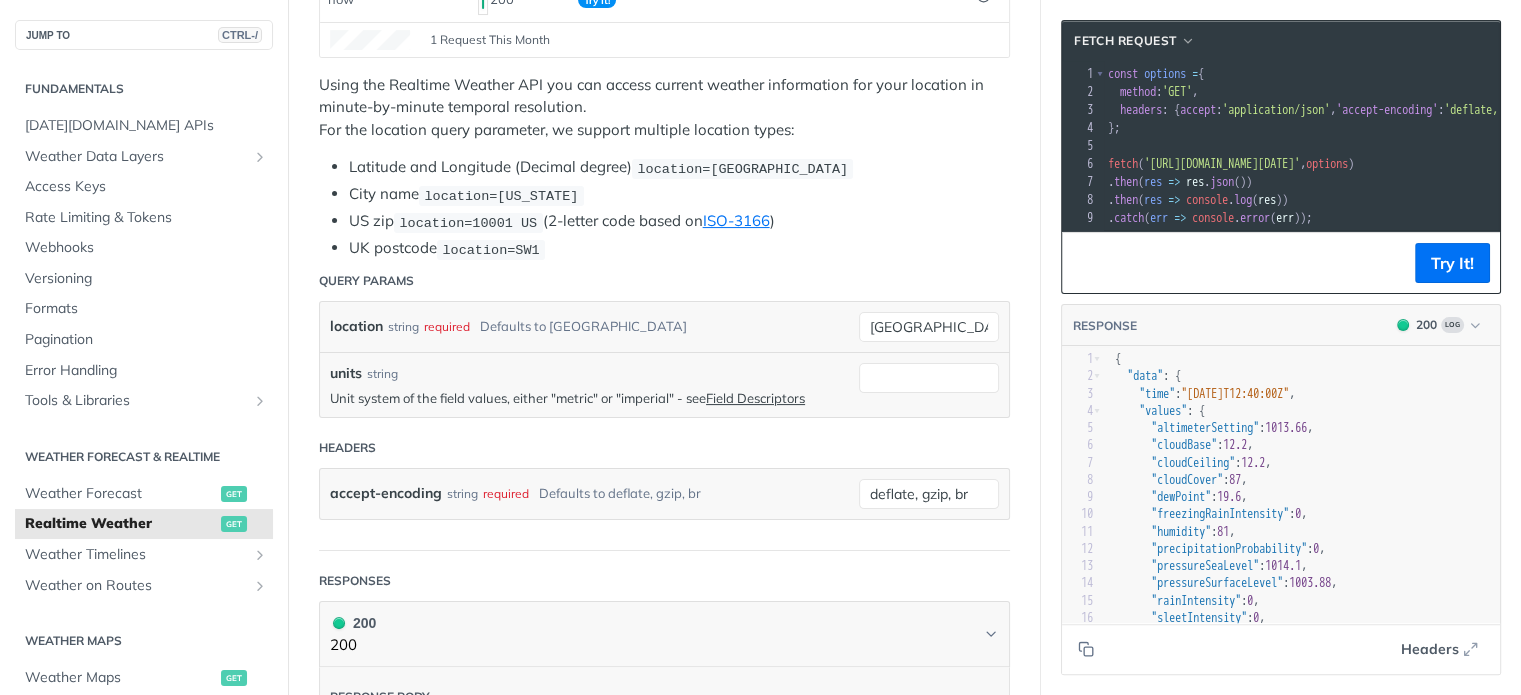 scroll, scrollTop: 331, scrollLeft: 0, axis: vertical 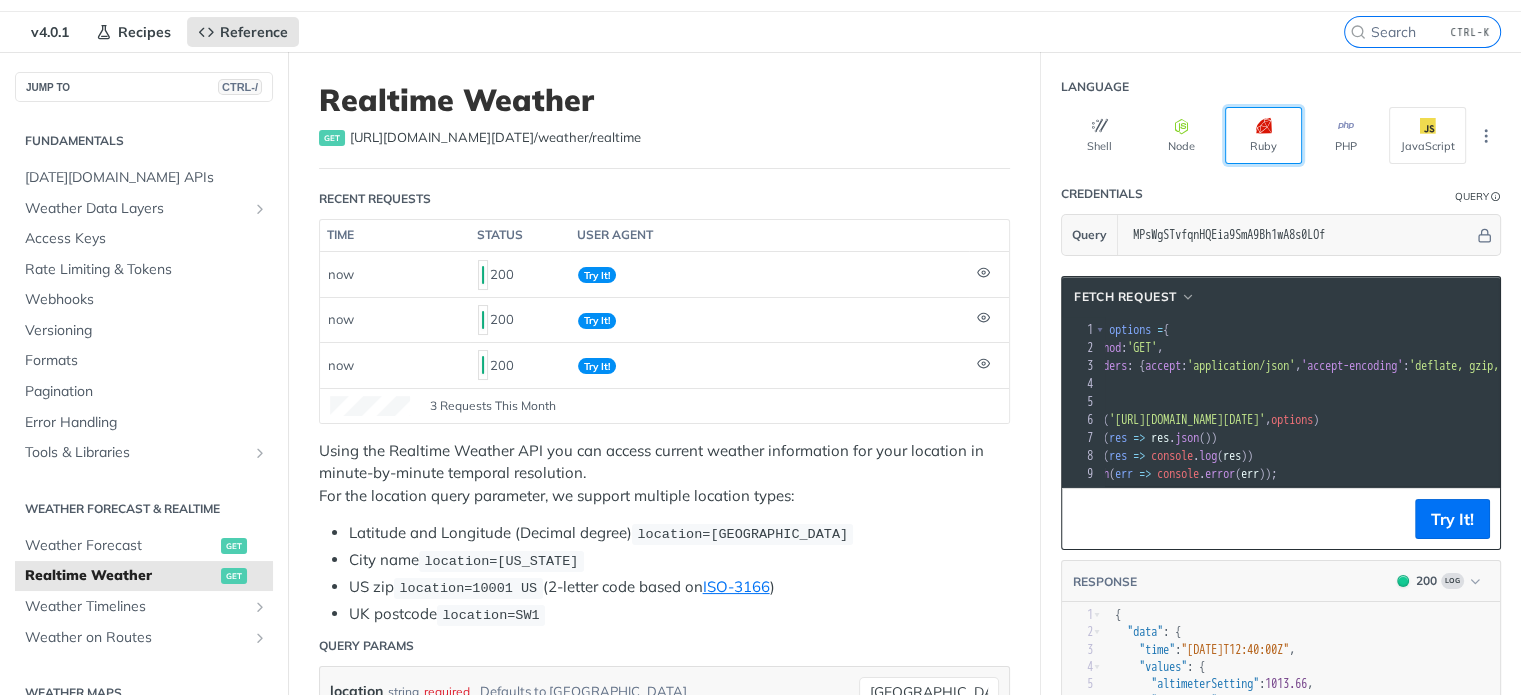 click on "Ruby" at bounding box center (1263, 135) 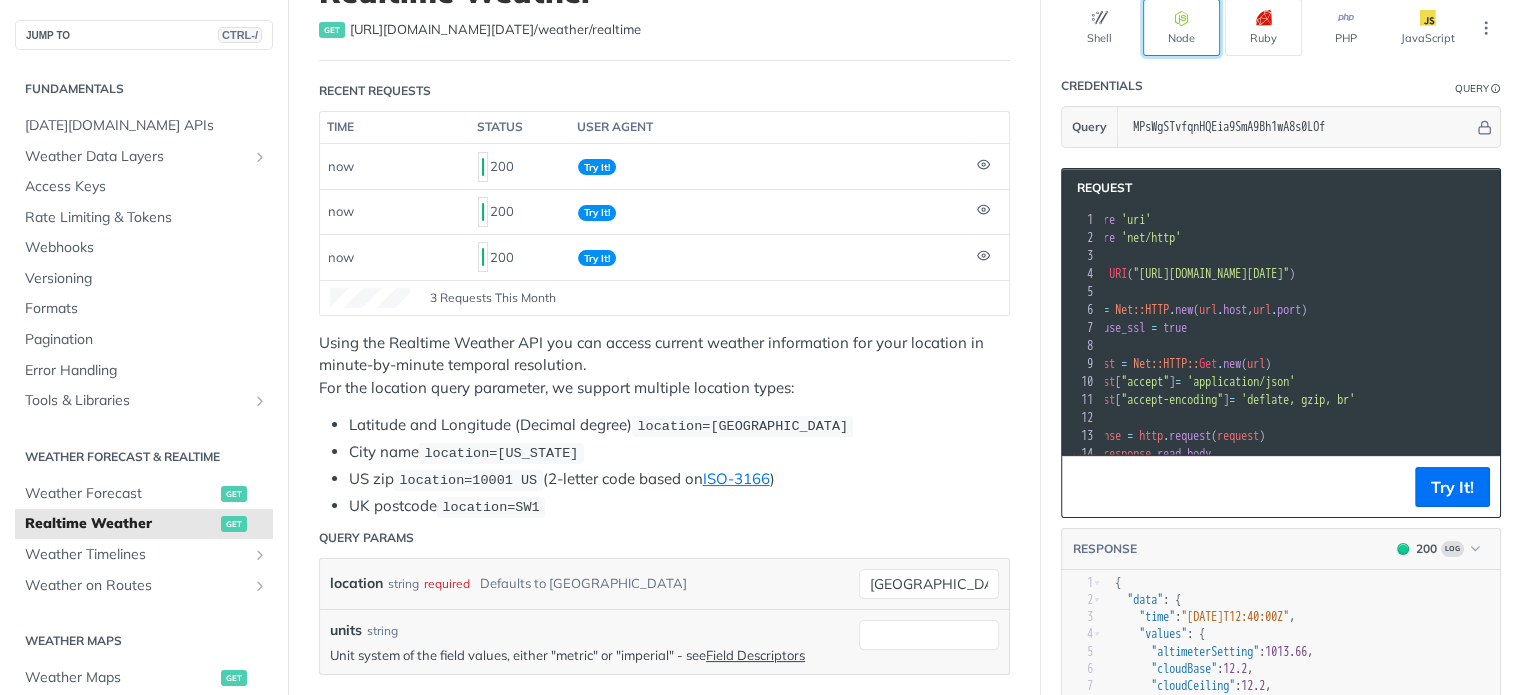 click on "Node" at bounding box center (1181, 27) 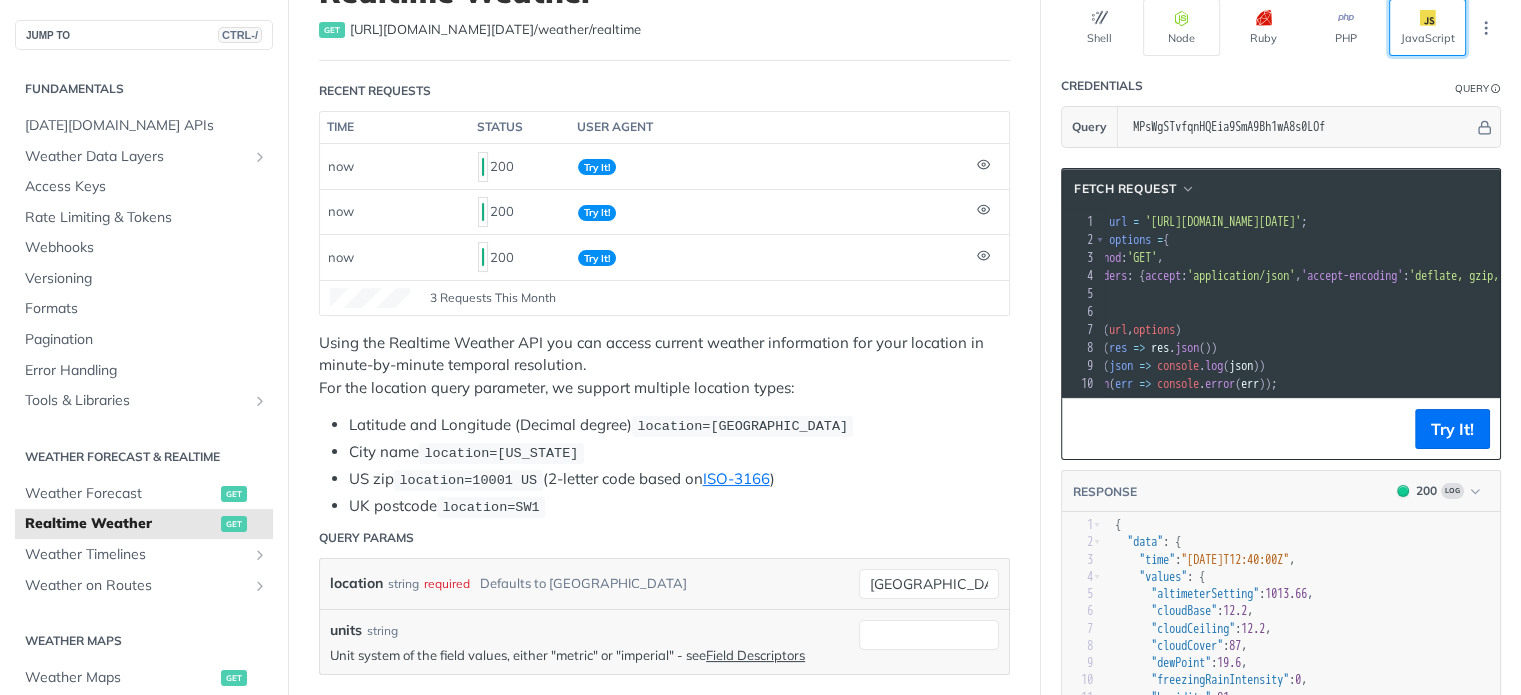 click on "JavaScript" at bounding box center (1427, 27) 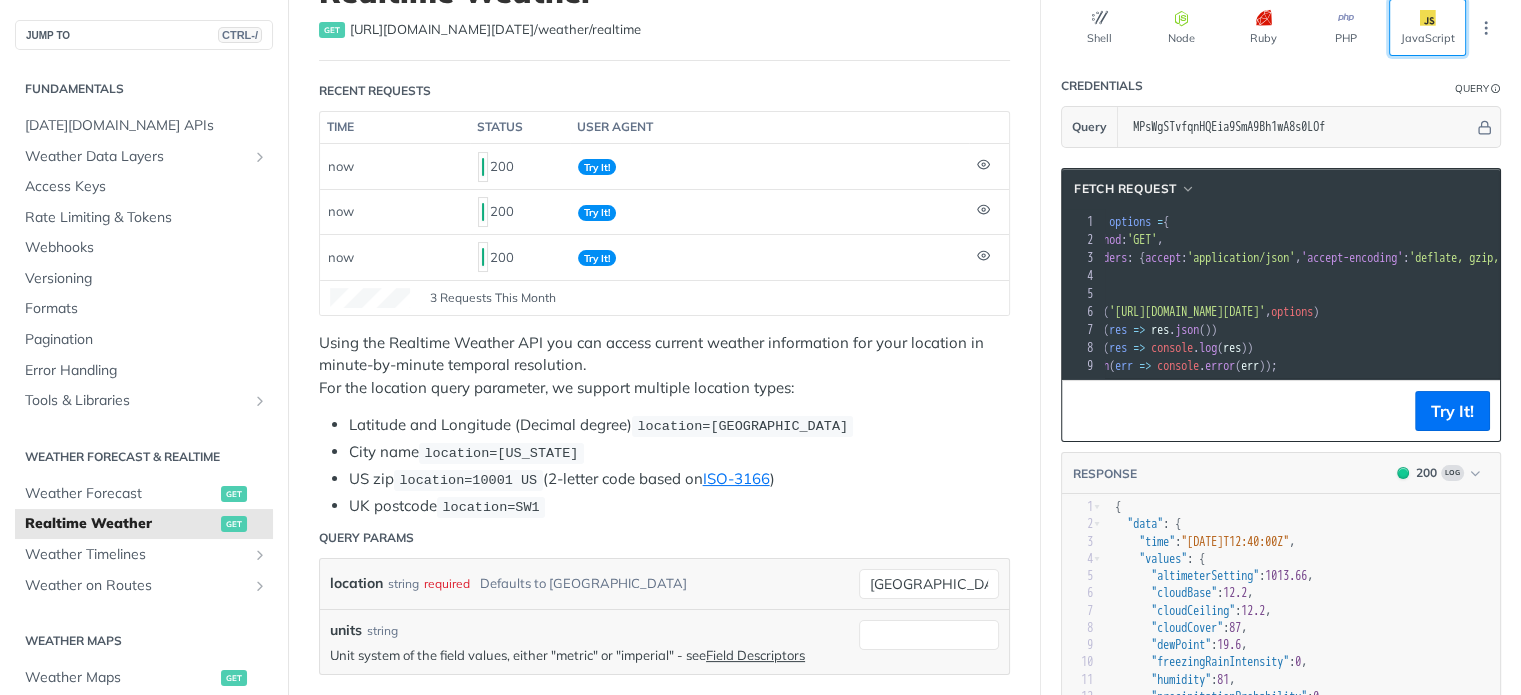 click on "JavaScript" at bounding box center [1427, 27] 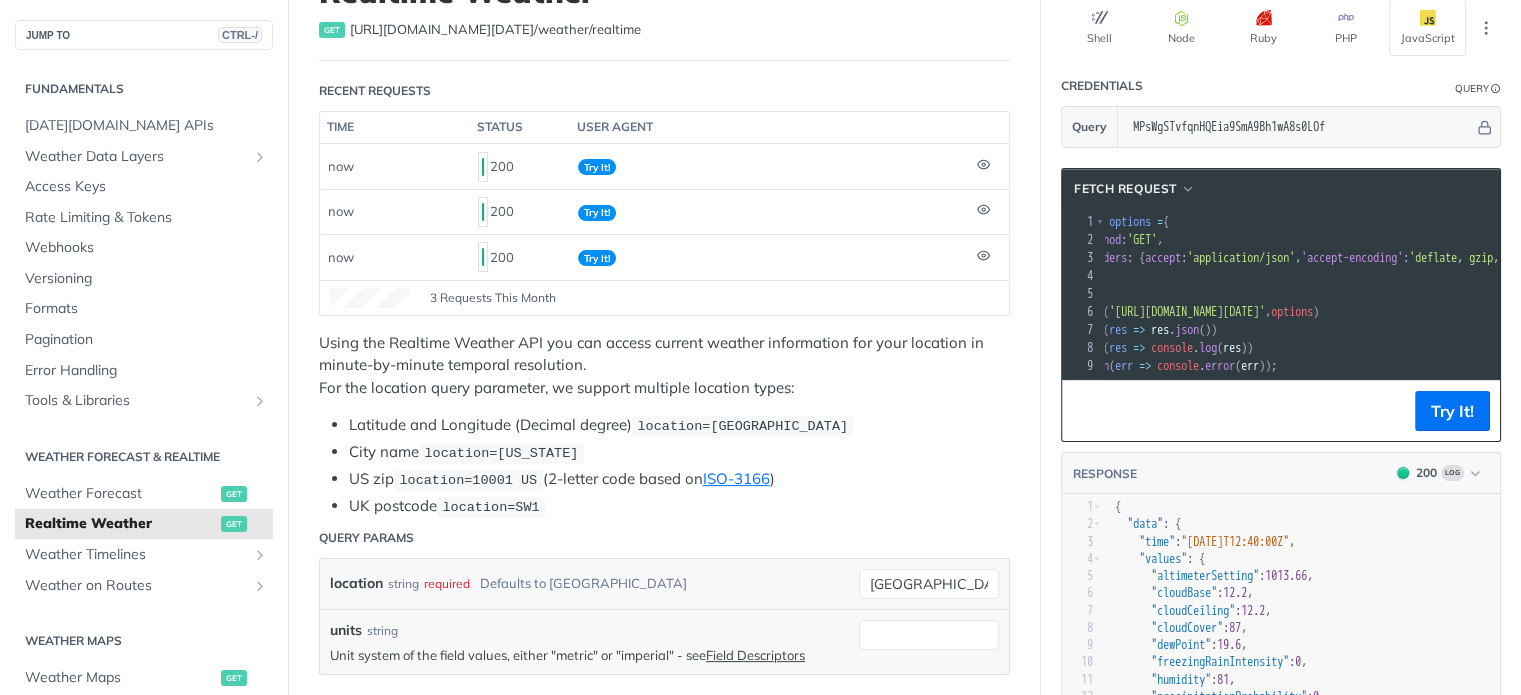 scroll, scrollTop: 0, scrollLeft: 201, axis: horizontal 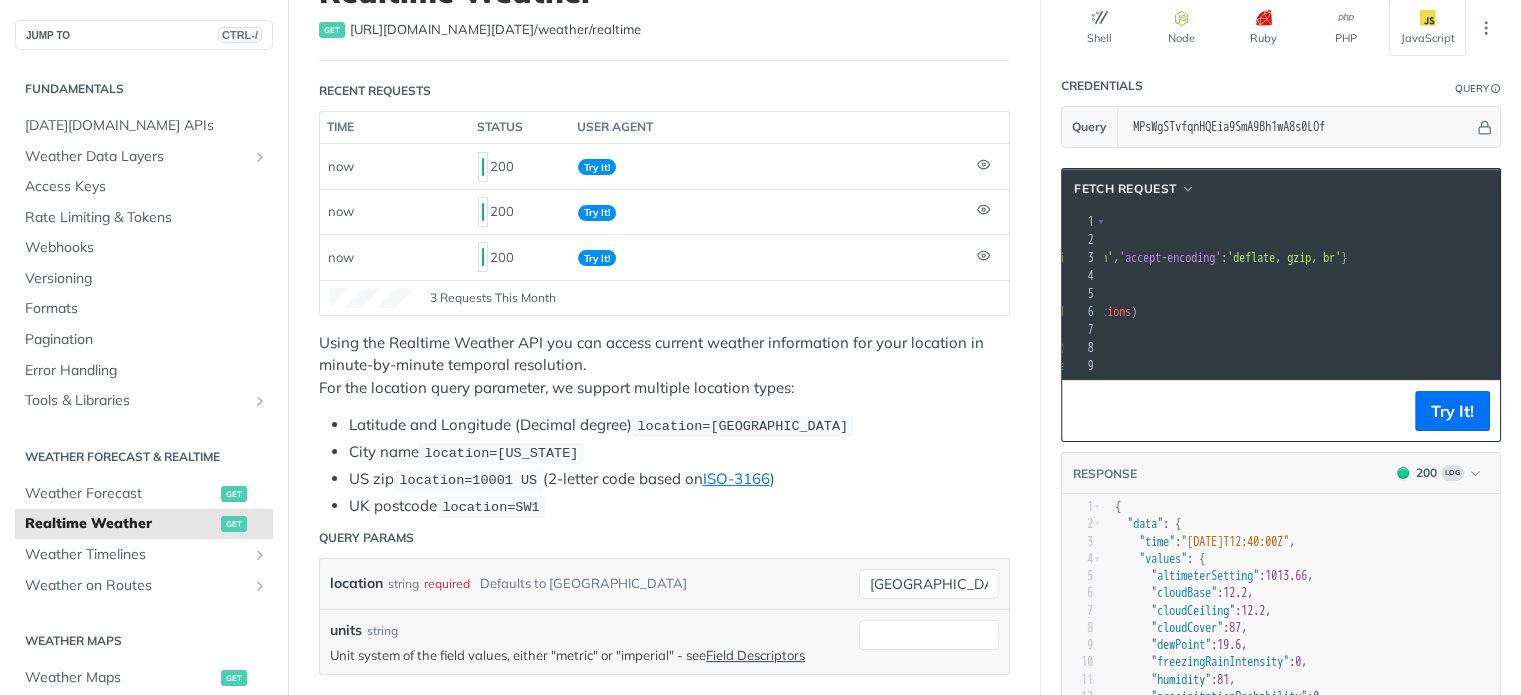 click on ". then ( res   =>   console . log ( res ))" at bounding box center [1317, 348] 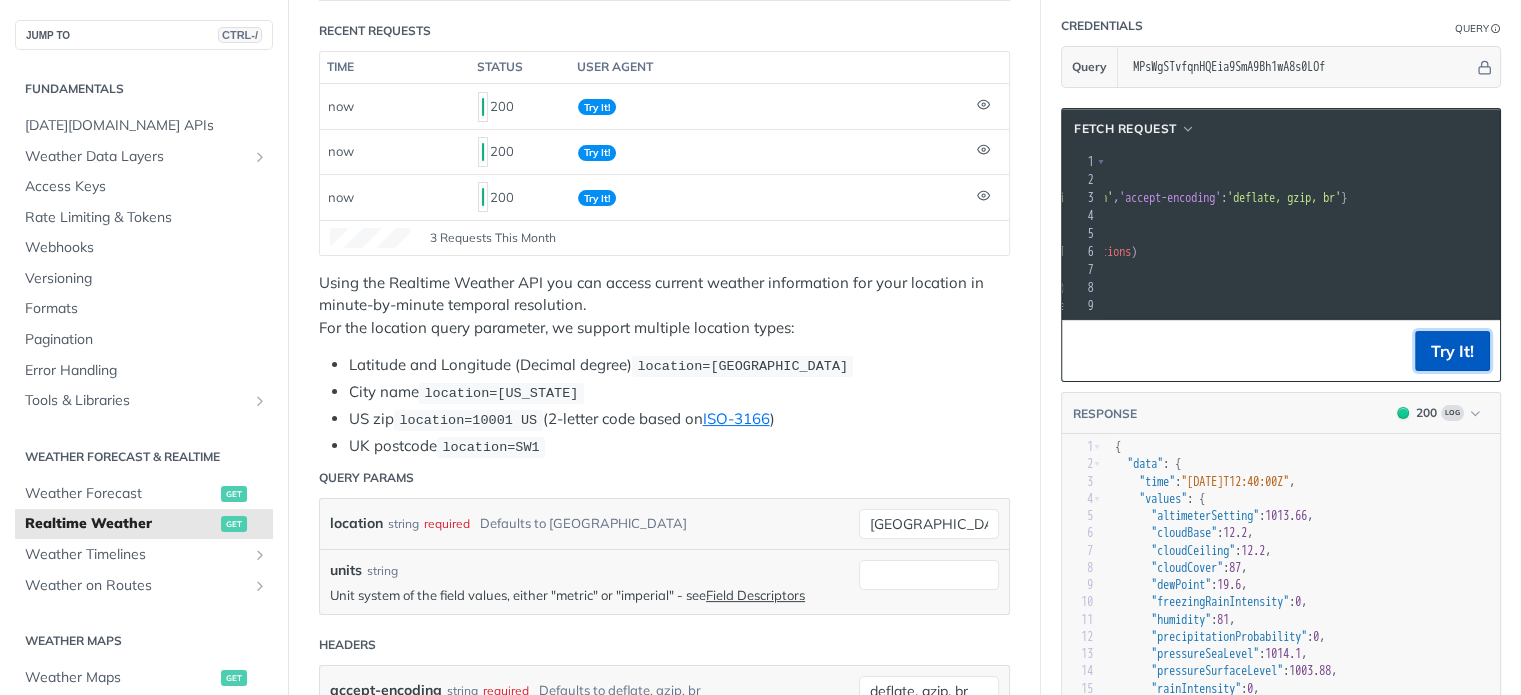 click on "Try It!" at bounding box center [1452, 351] 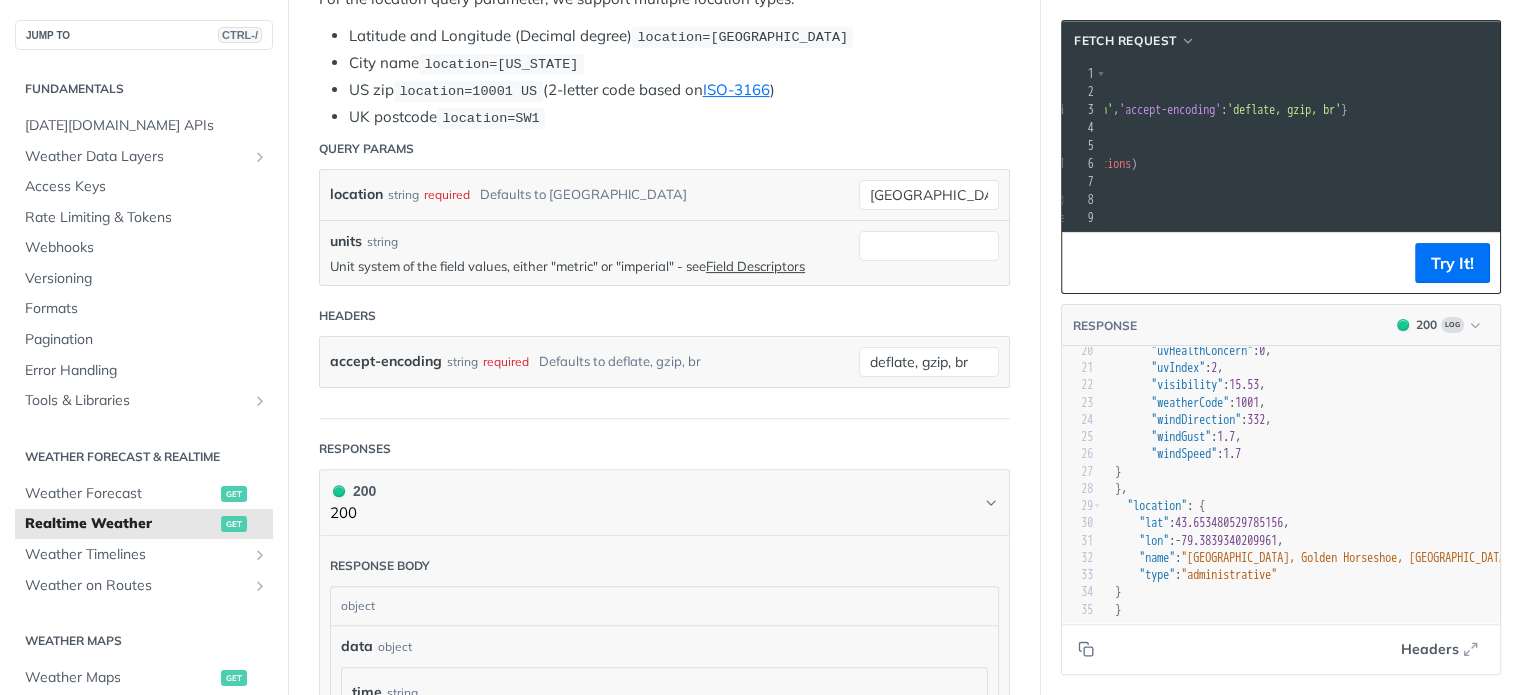 click on "Headers" at bounding box center [1281, 648] 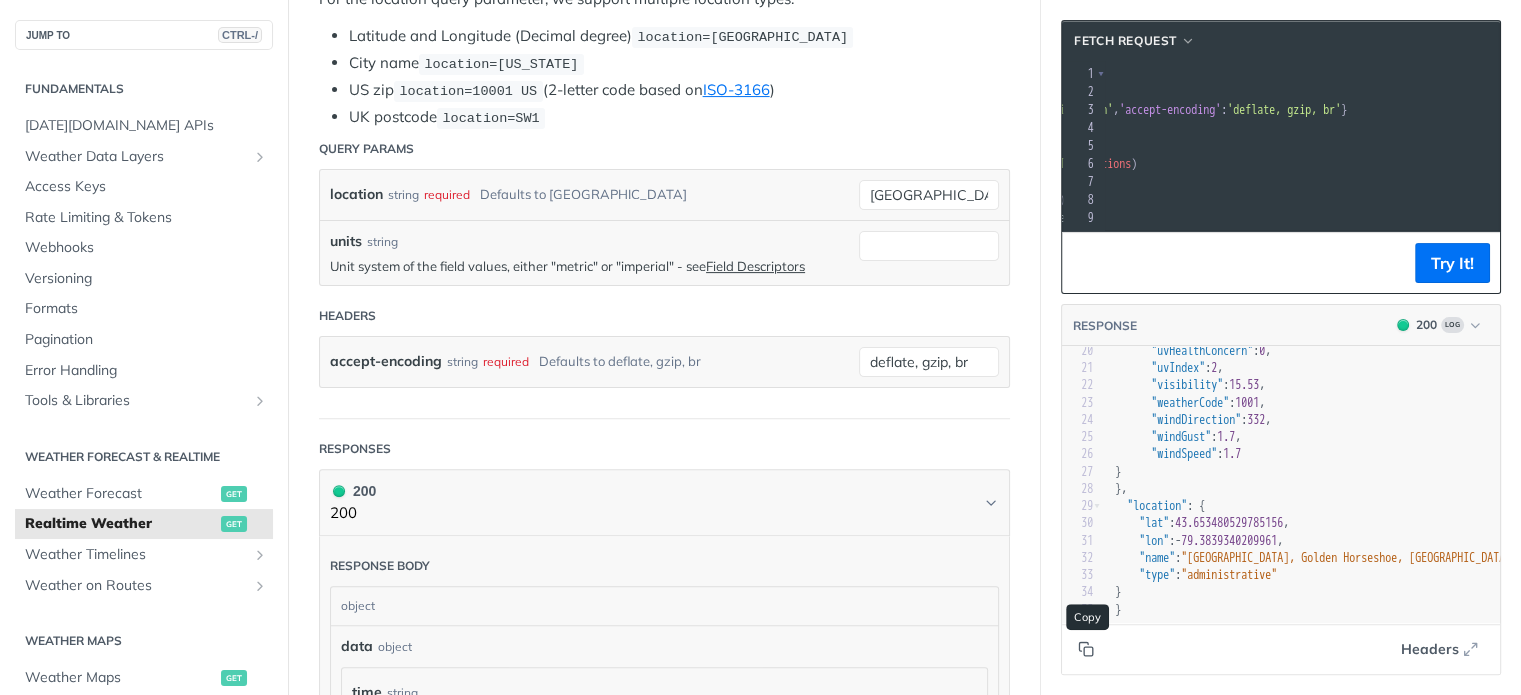 click 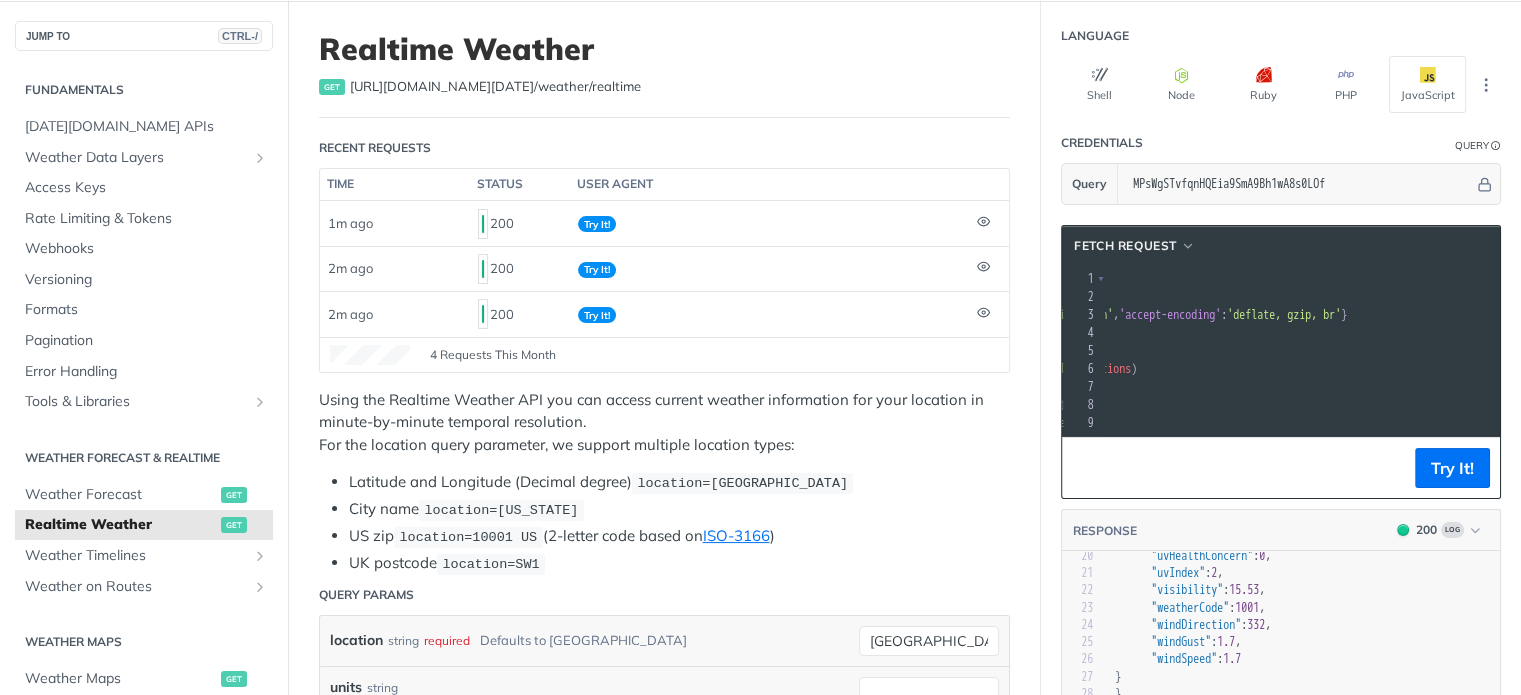 scroll, scrollTop: 104, scrollLeft: 0, axis: vertical 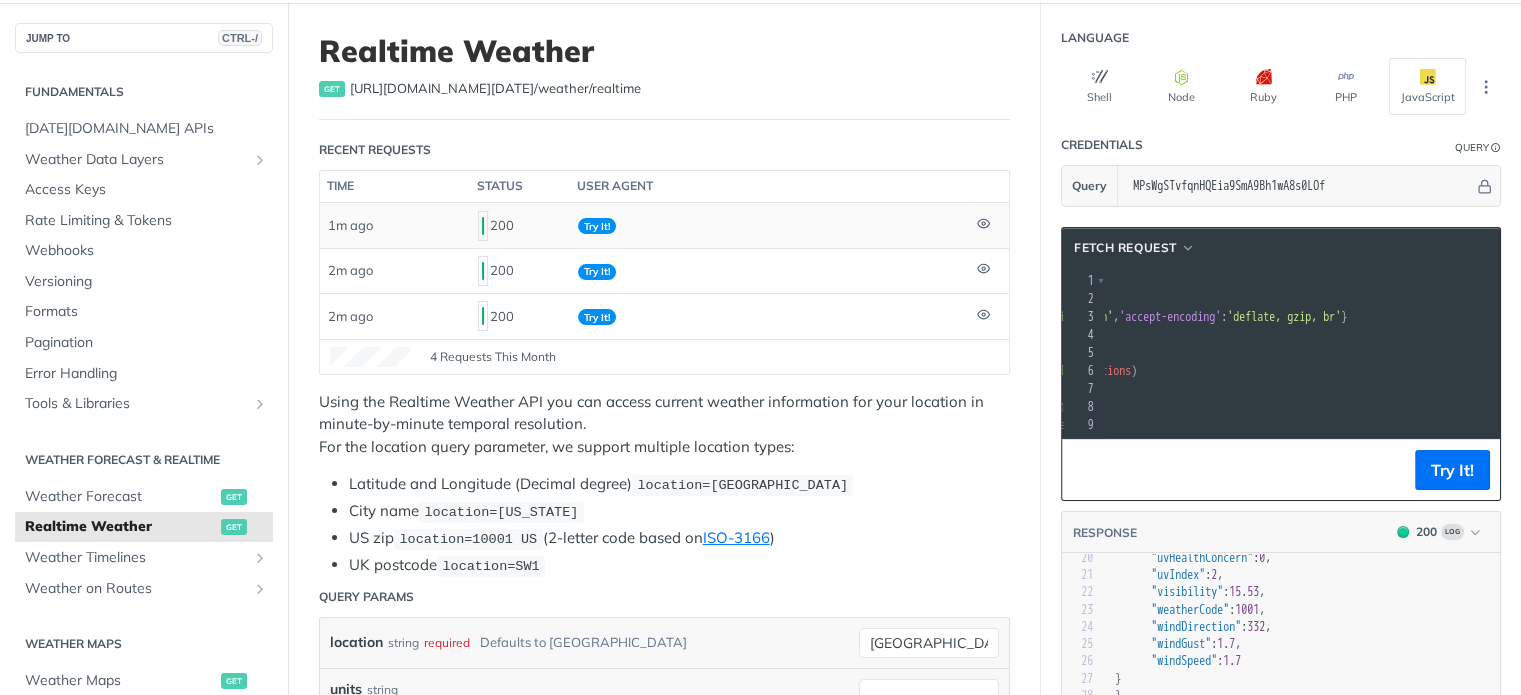 click on "Try It!" at bounding box center (597, 226) 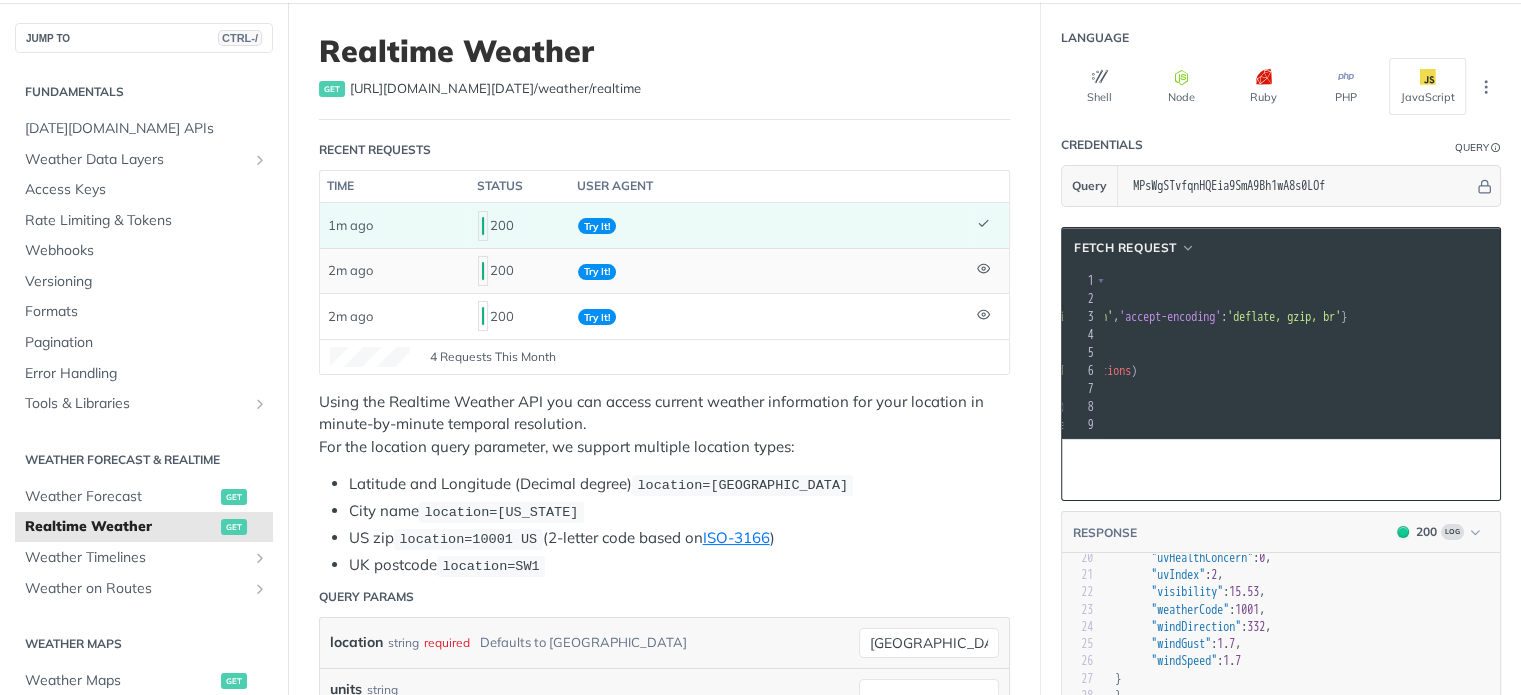click on "Try It!" at bounding box center [769, 270] 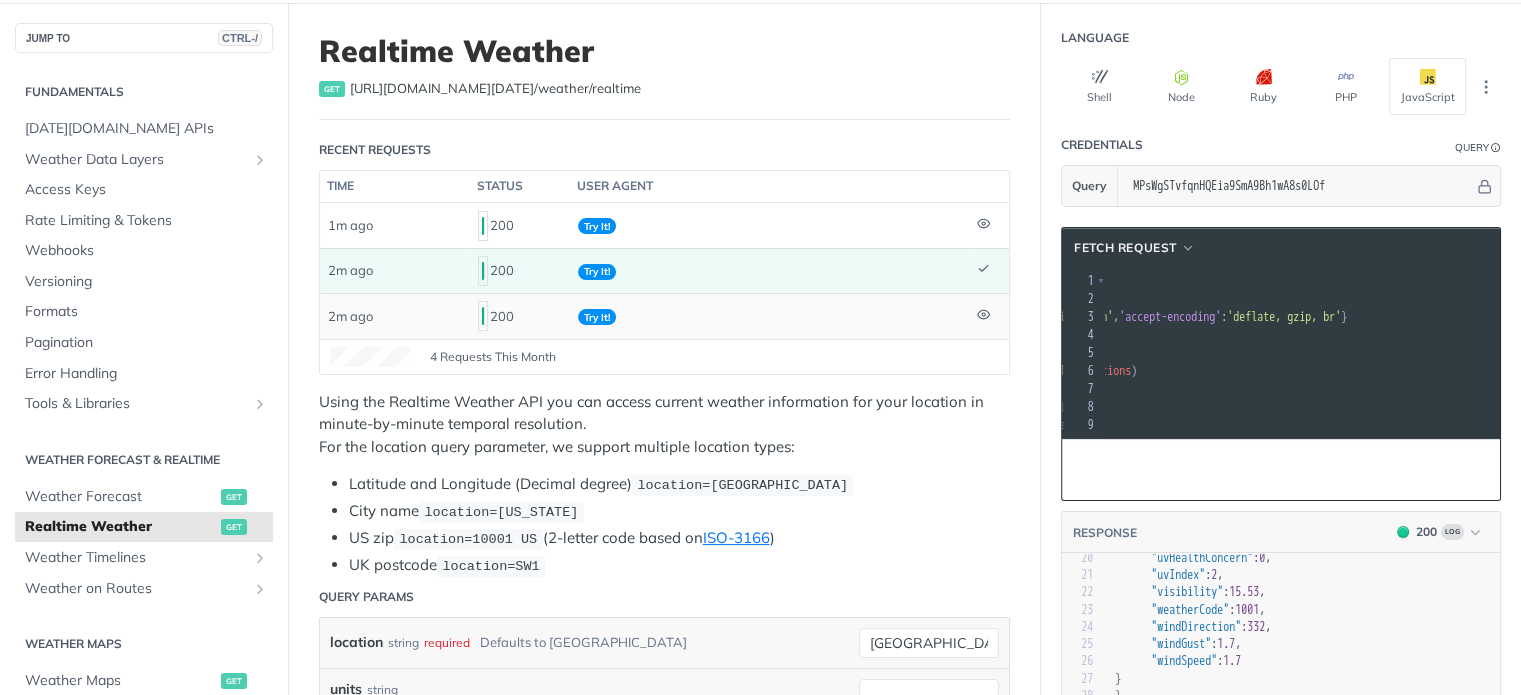 click on "Try It!" at bounding box center (769, 315) 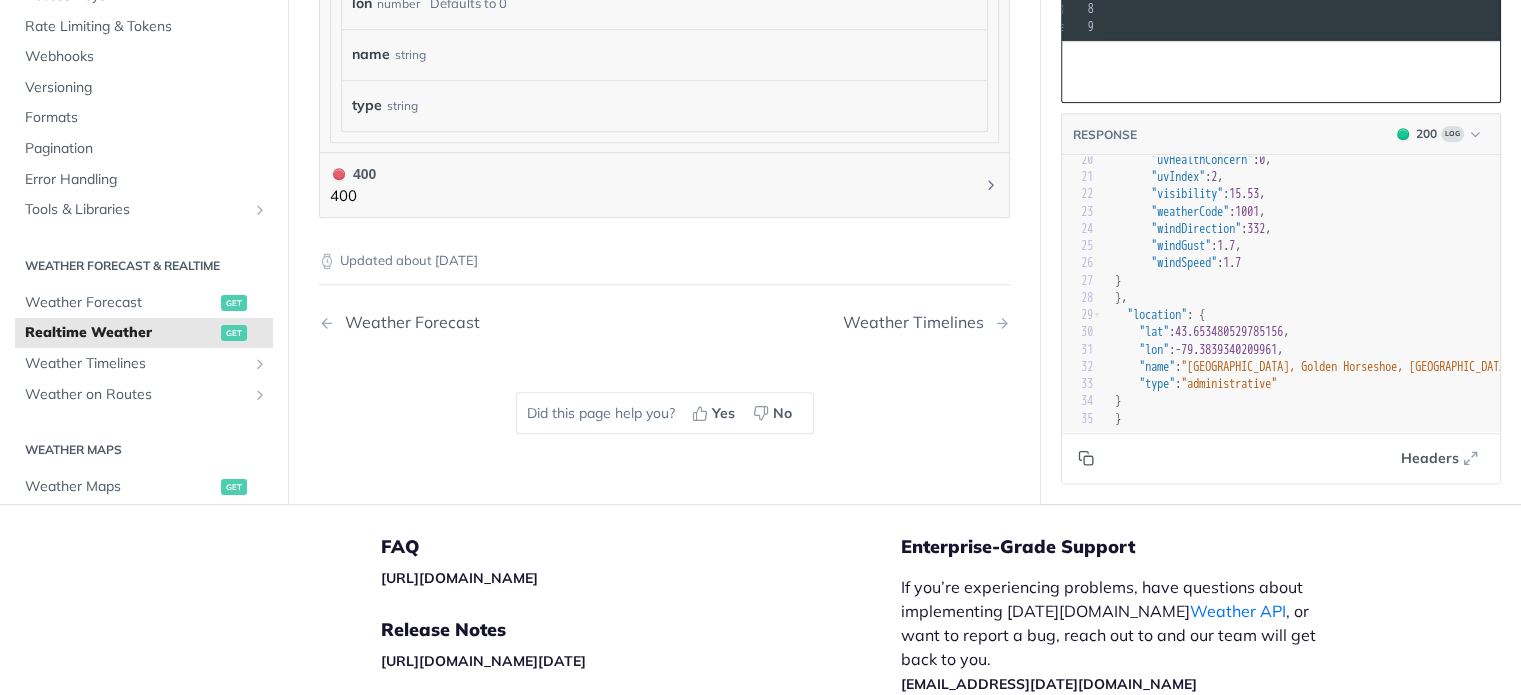 scroll, scrollTop: 1470, scrollLeft: 0, axis: vertical 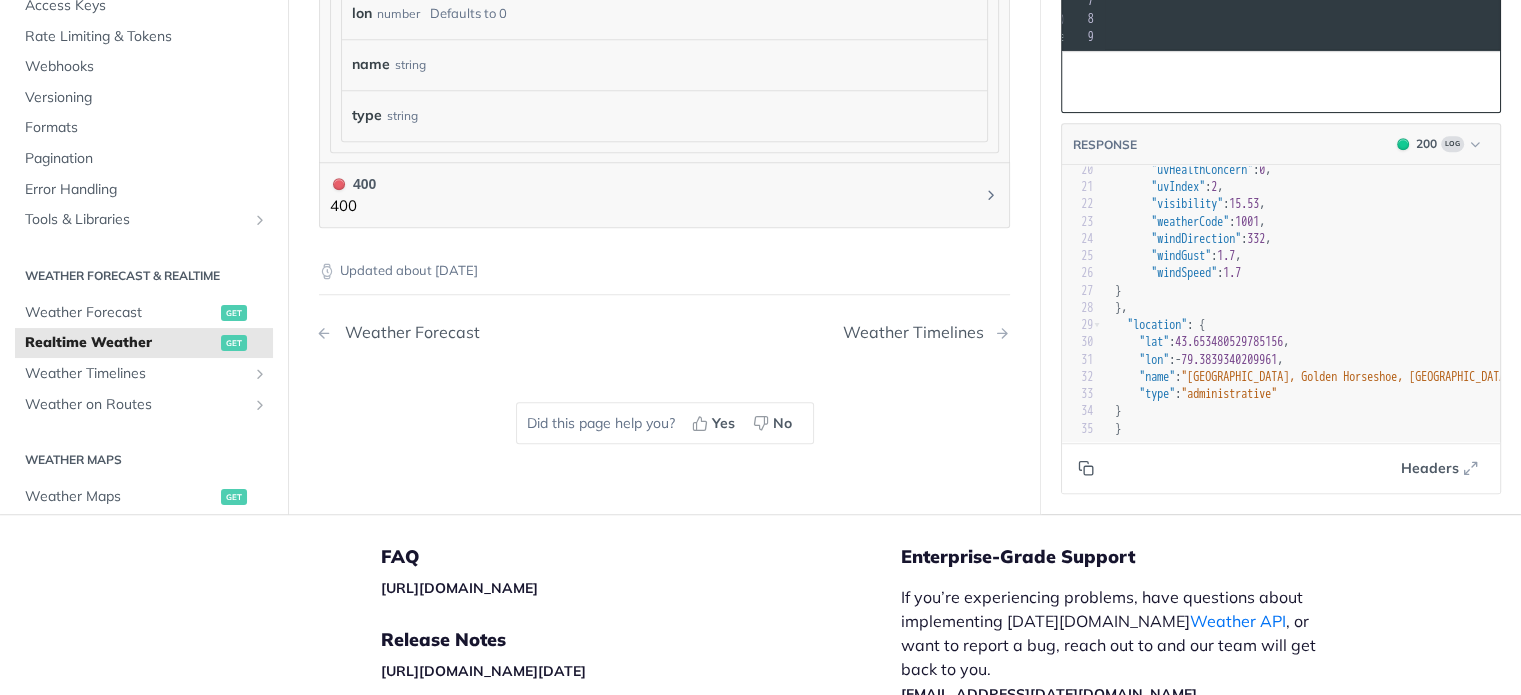 click on "Weather Forecast" at bounding box center (407, 332) 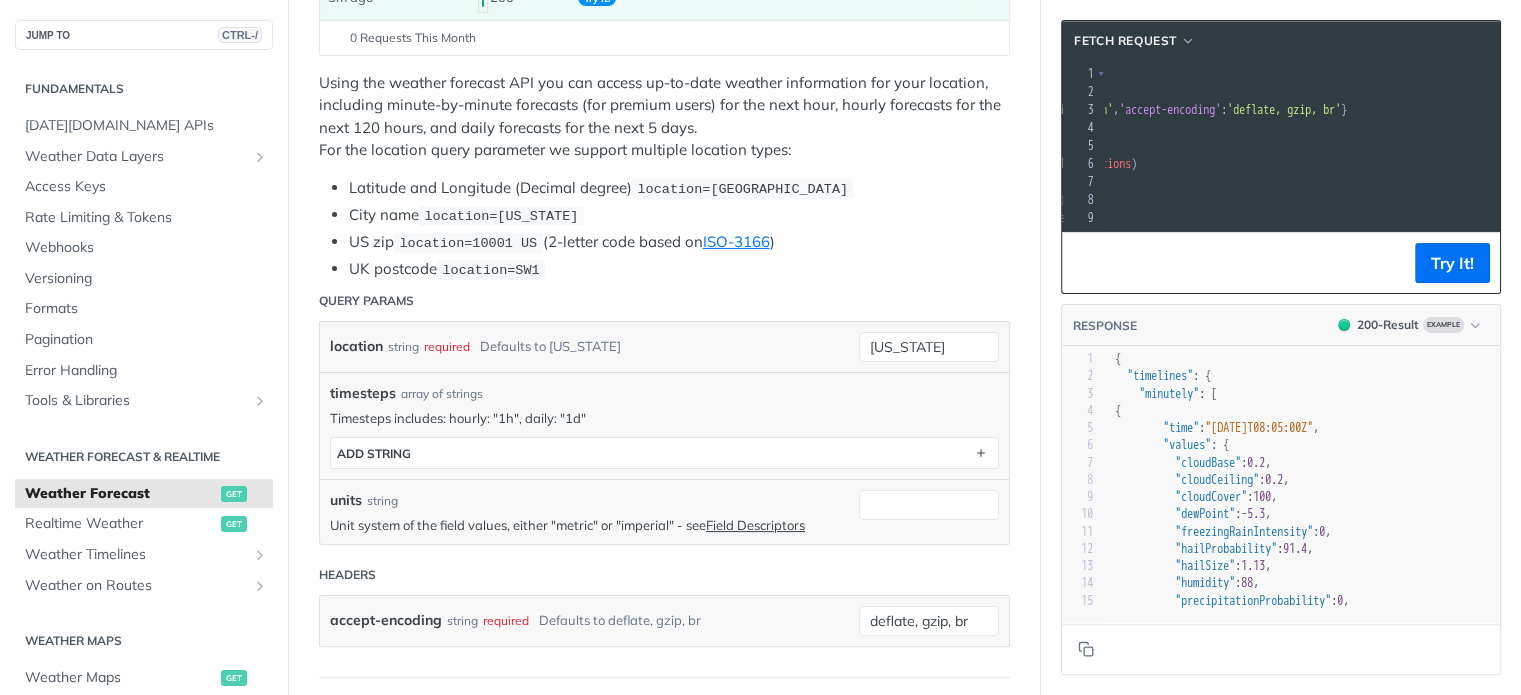 scroll, scrollTop: 0, scrollLeft: 0, axis: both 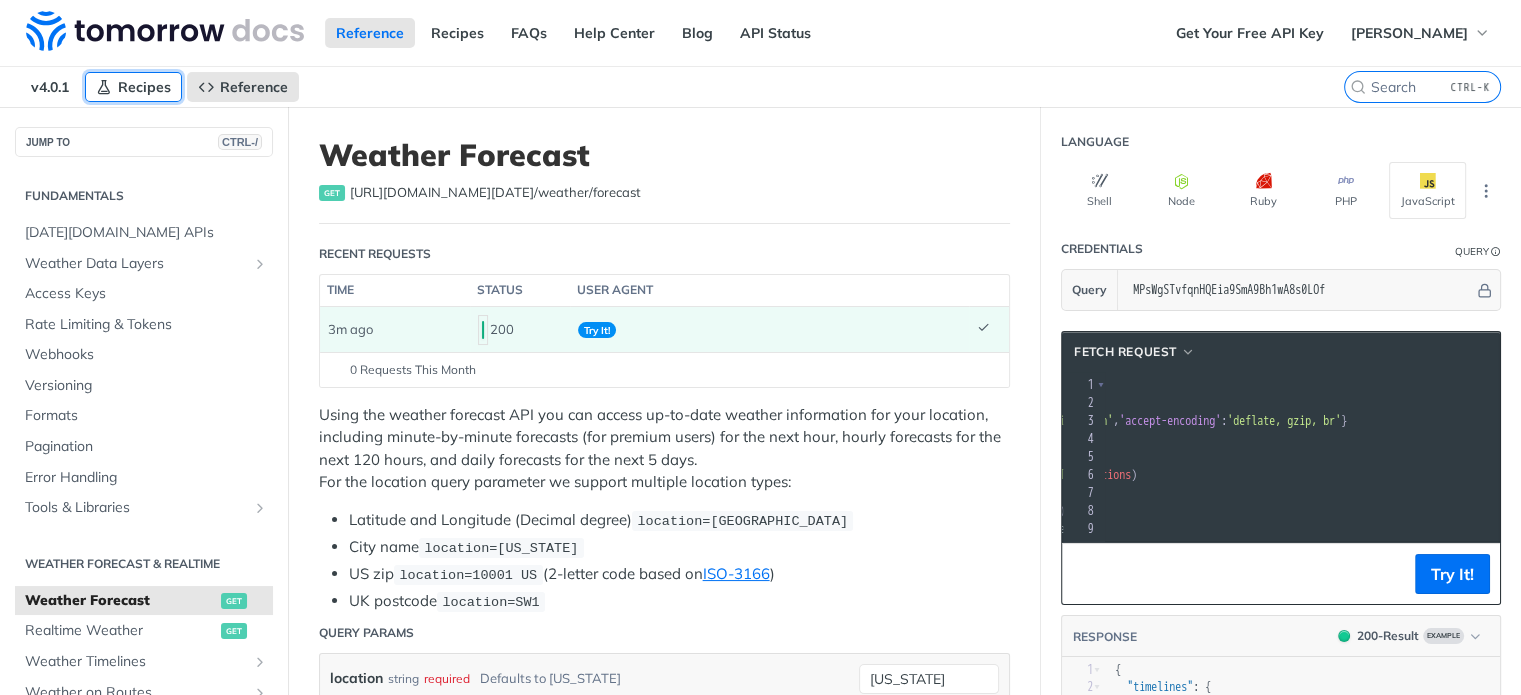 drag, startPoint x: 160, startPoint y: 93, endPoint x: 137, endPoint y: 89, distance: 23.345236 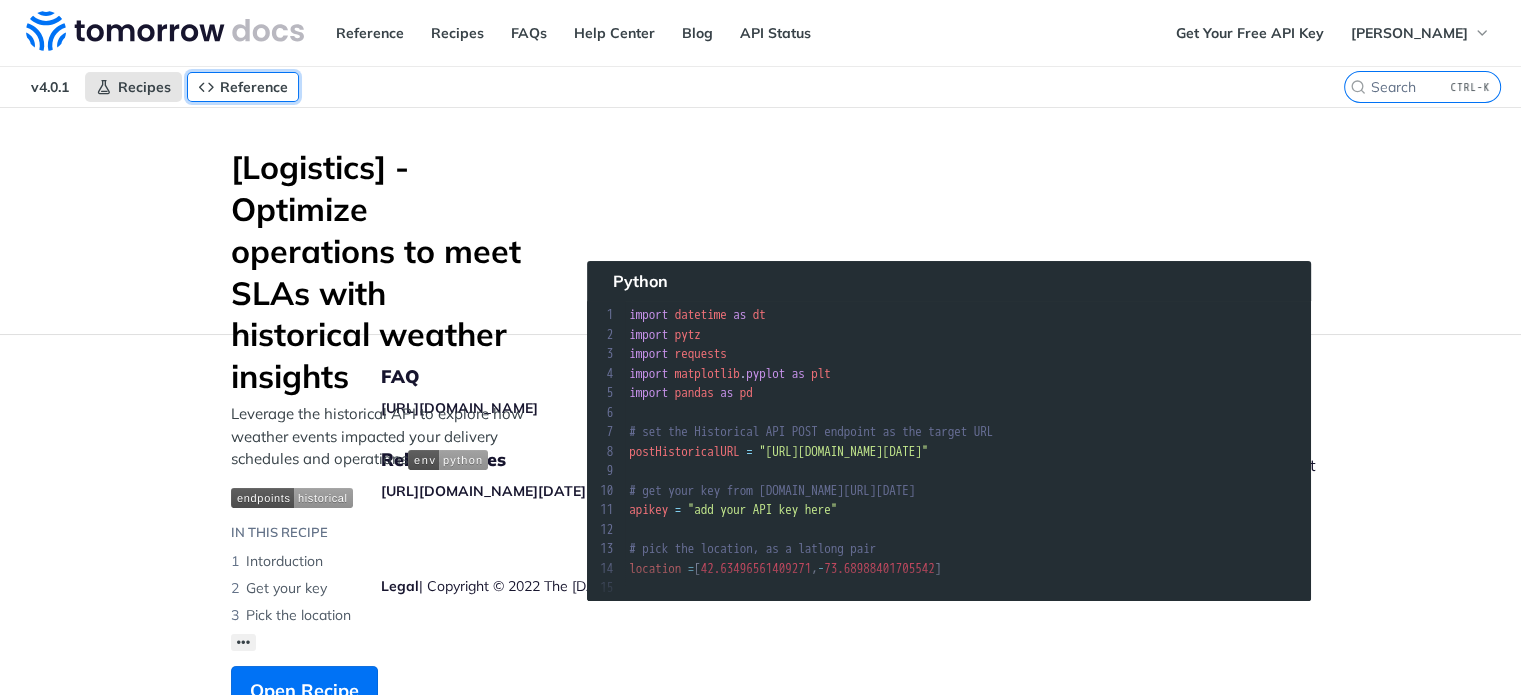 click on "Reference" at bounding box center [254, 87] 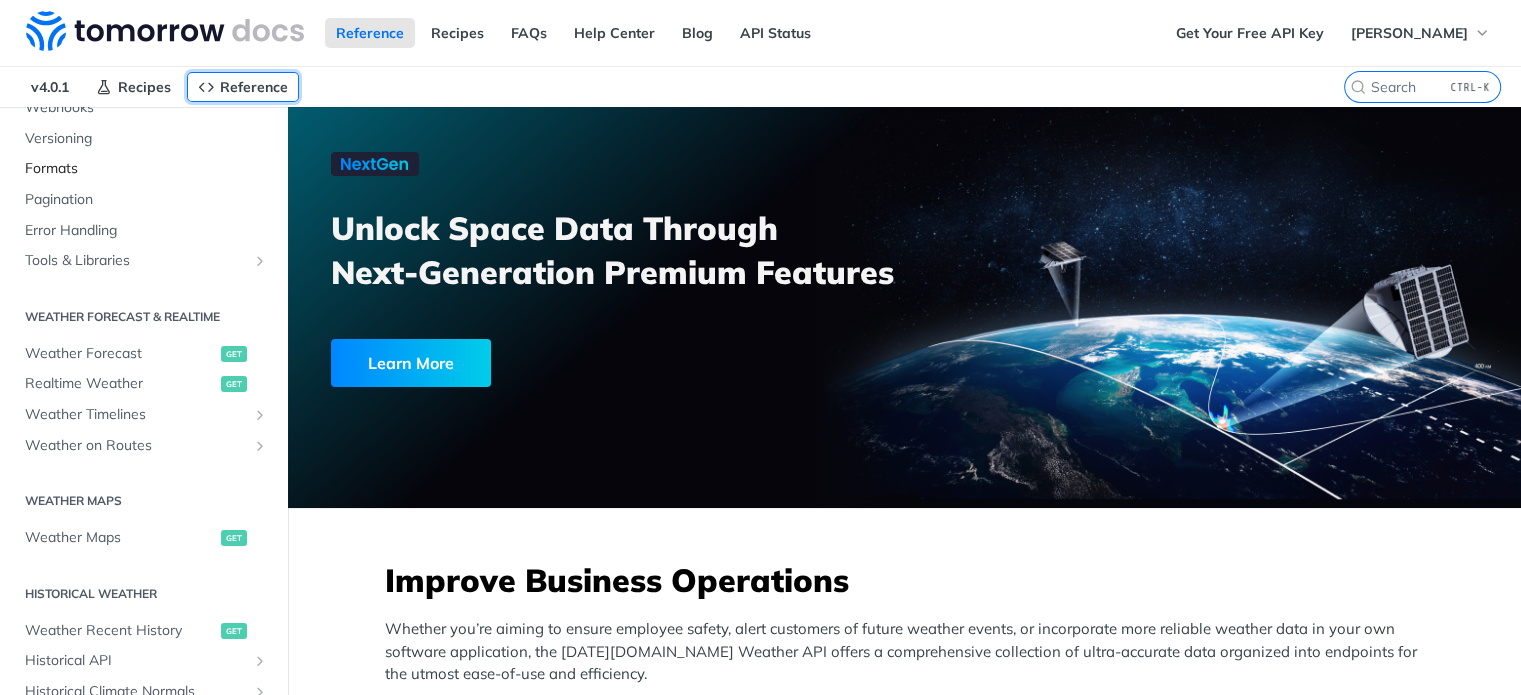 scroll, scrollTop: 248, scrollLeft: 0, axis: vertical 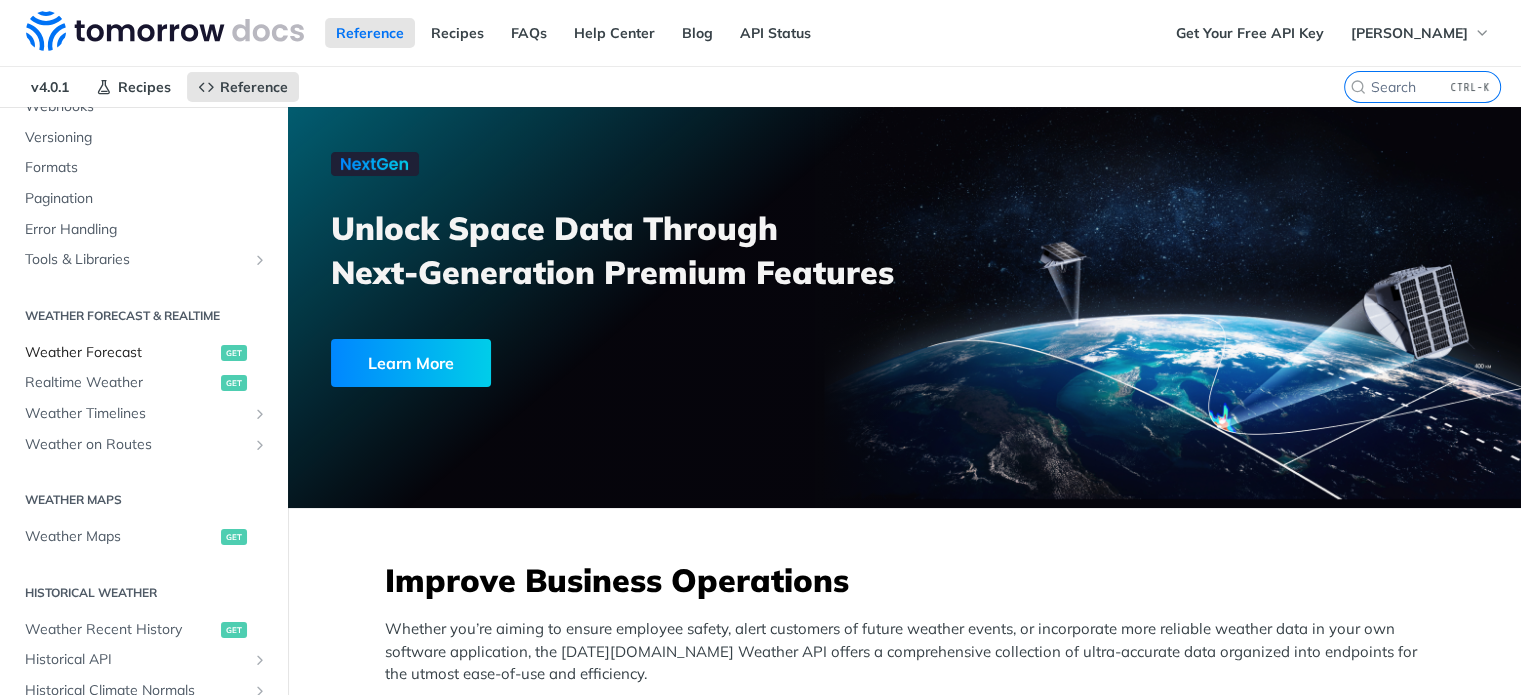 click on "Weather Forecast" at bounding box center (120, 353) 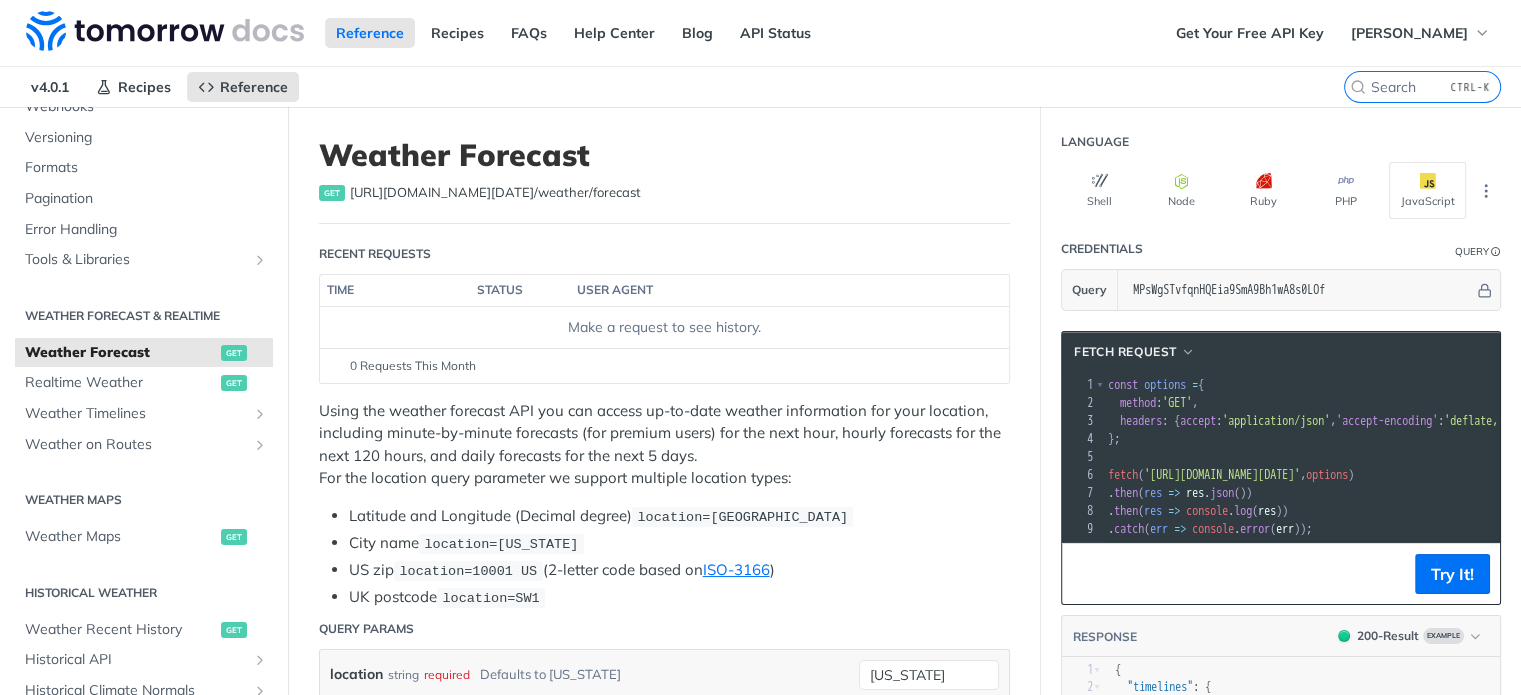 scroll, scrollTop: 248, scrollLeft: 0, axis: vertical 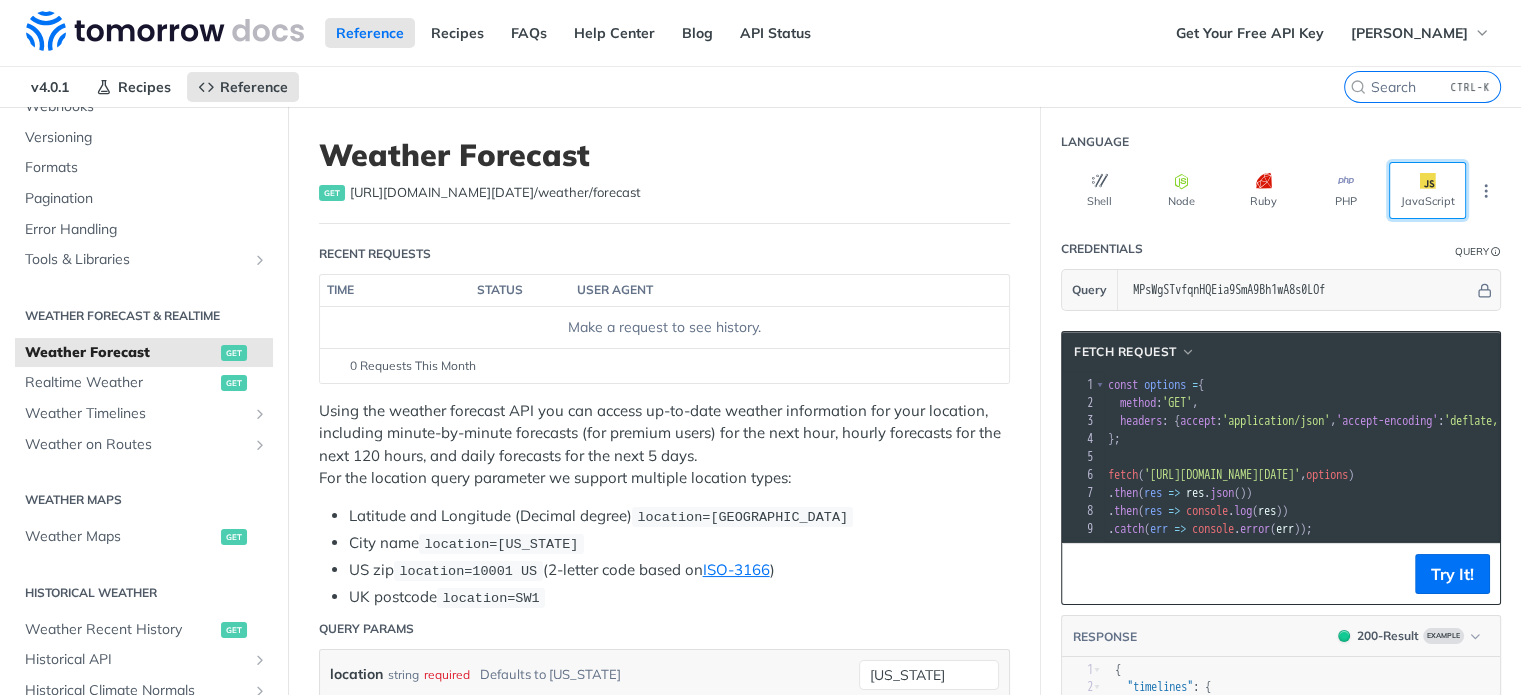 click on "JavaScript" at bounding box center (1427, 190) 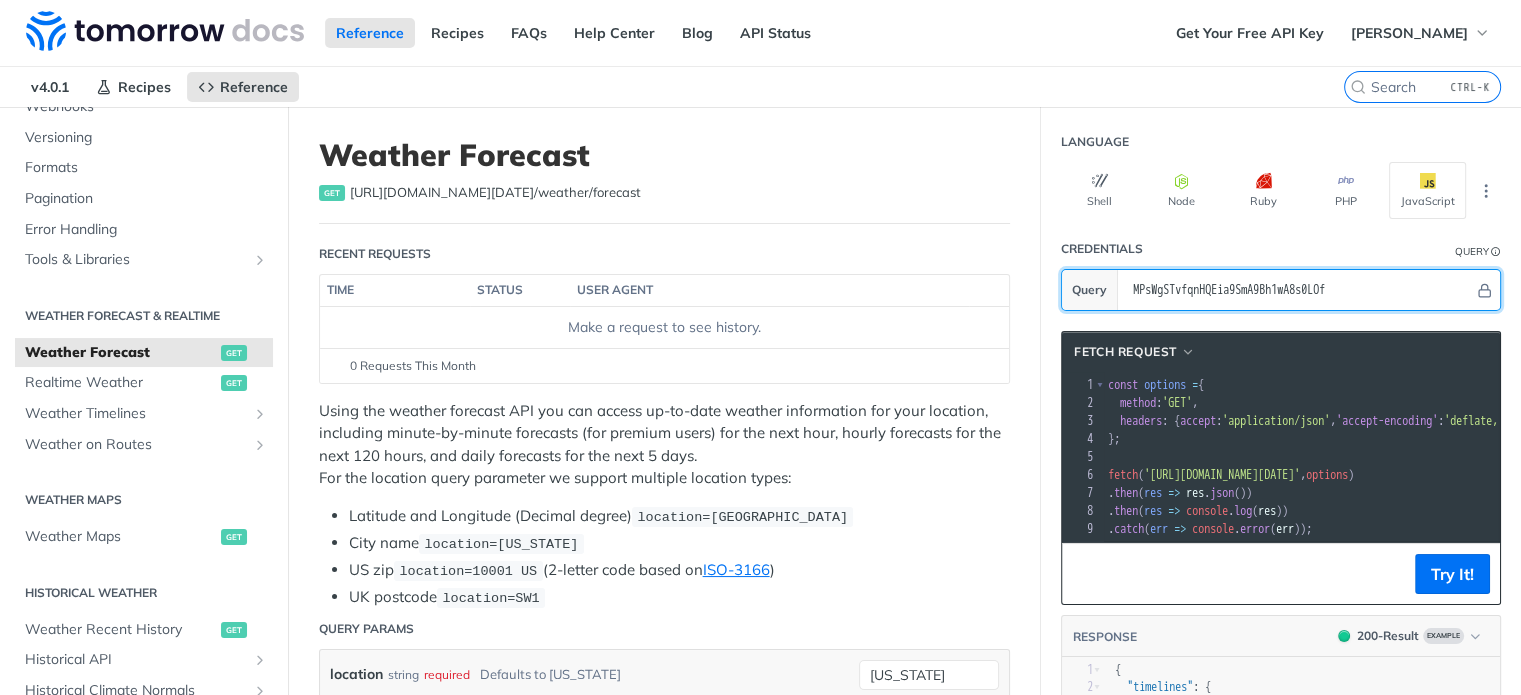 click on "MPsWgSTvfqnHQEia9SmA9Bh1wA8s0LOf" at bounding box center [1298, 290] 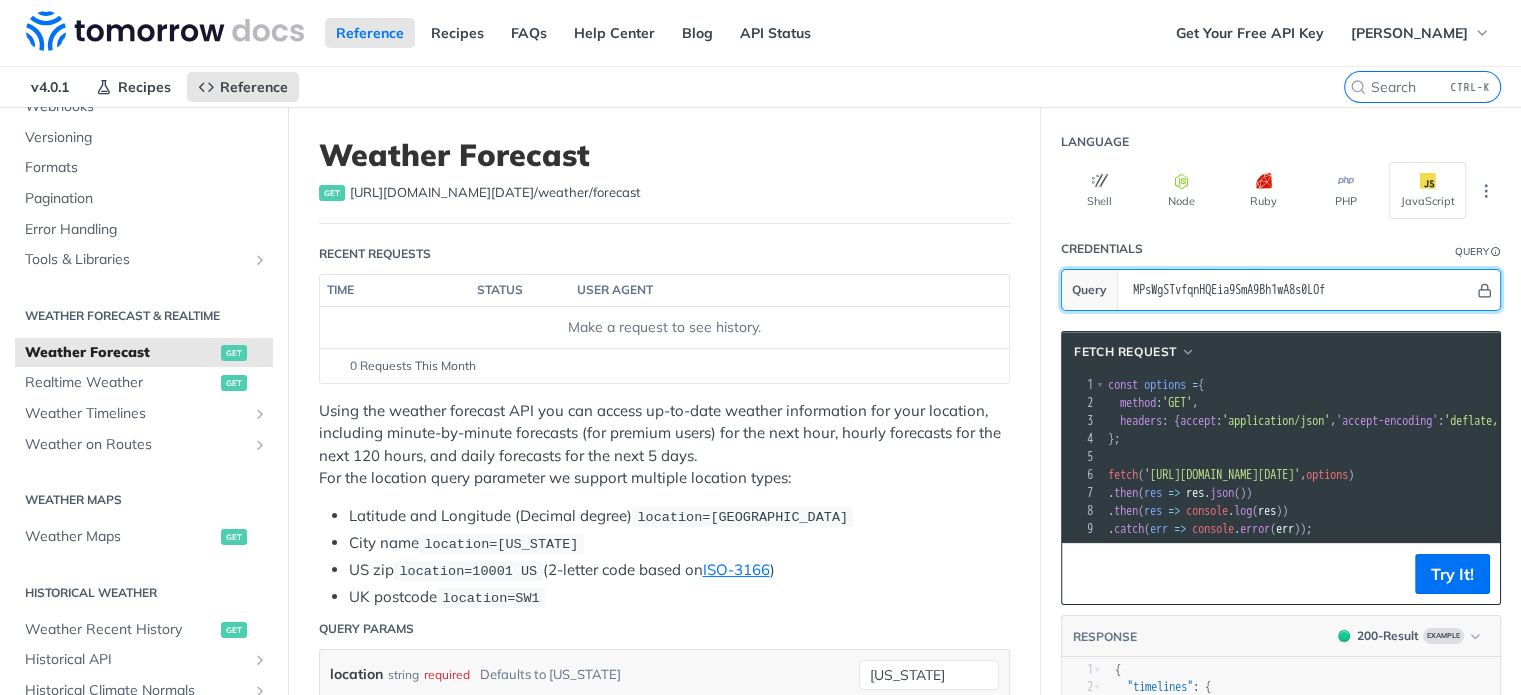click 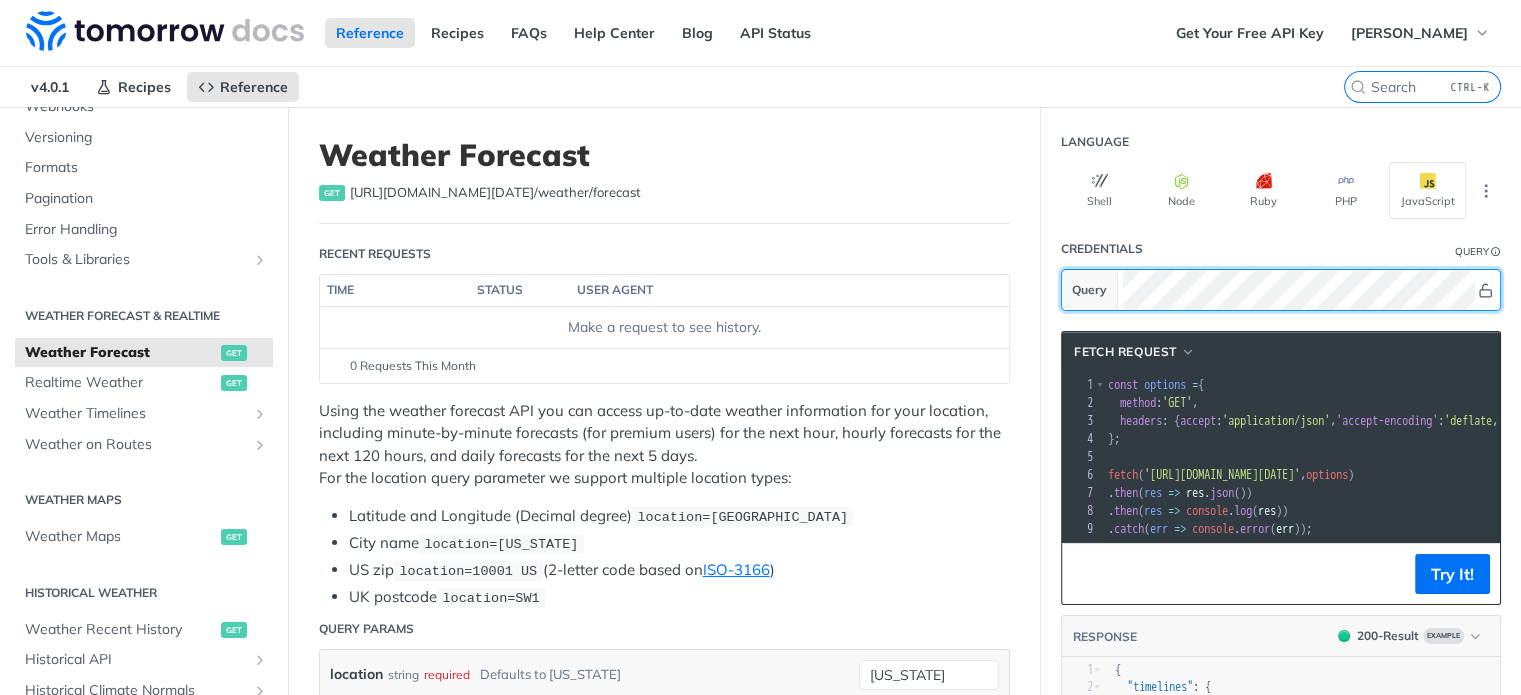 click 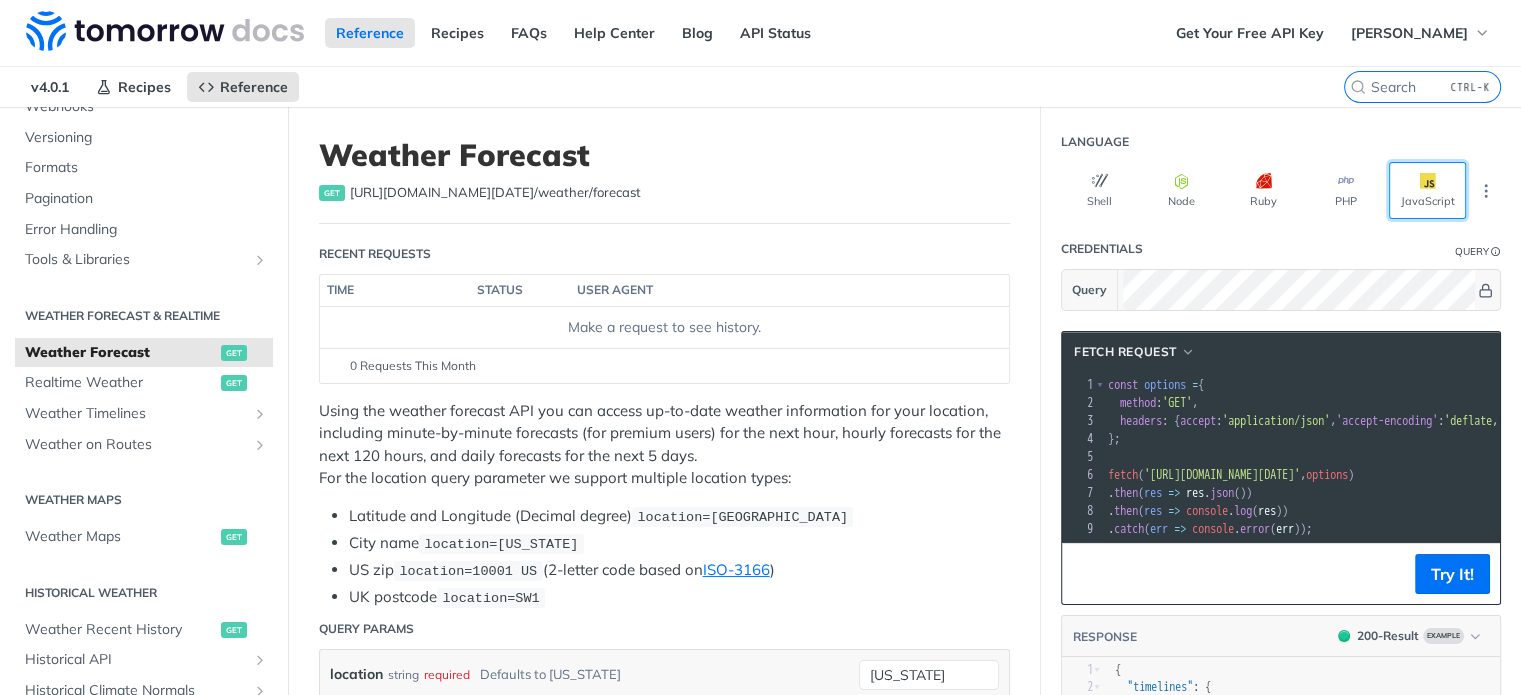 click at bounding box center (1436, 181) 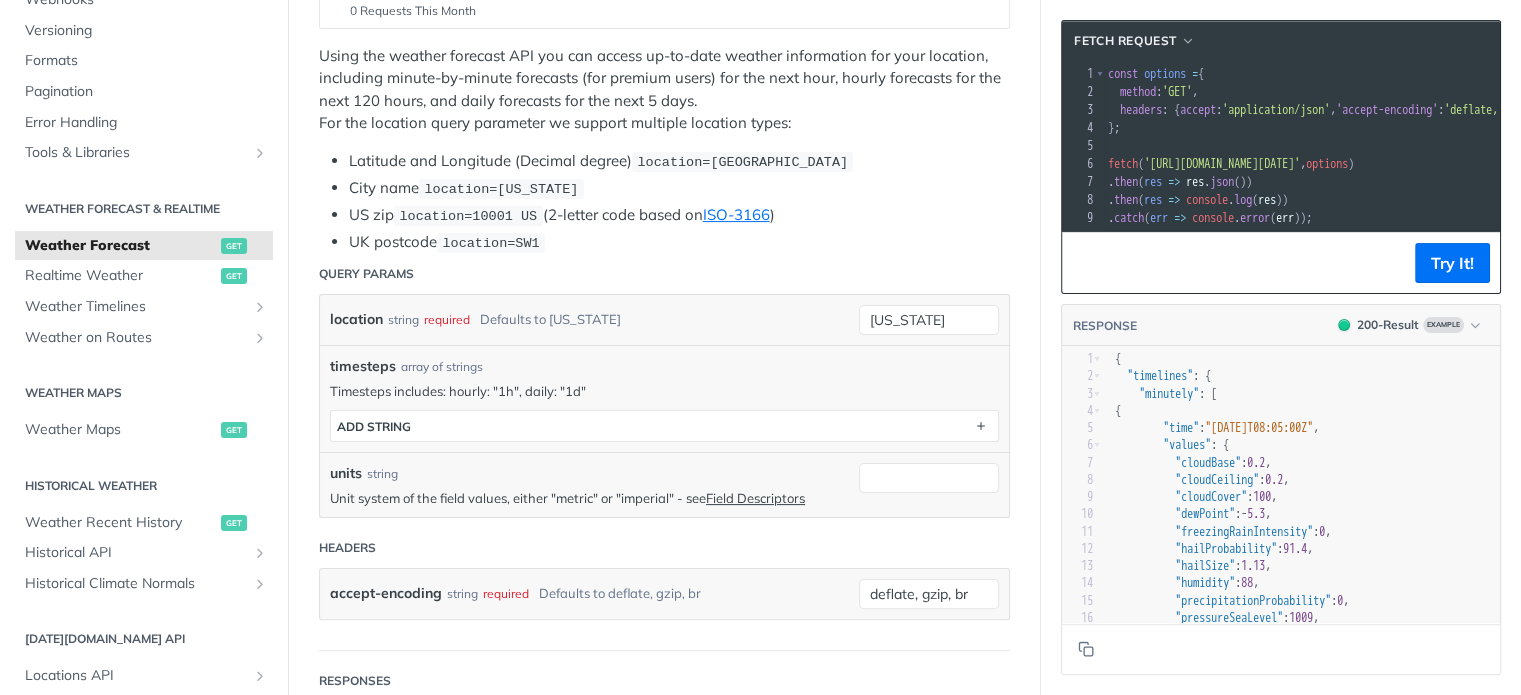 scroll, scrollTop: 358, scrollLeft: 0, axis: vertical 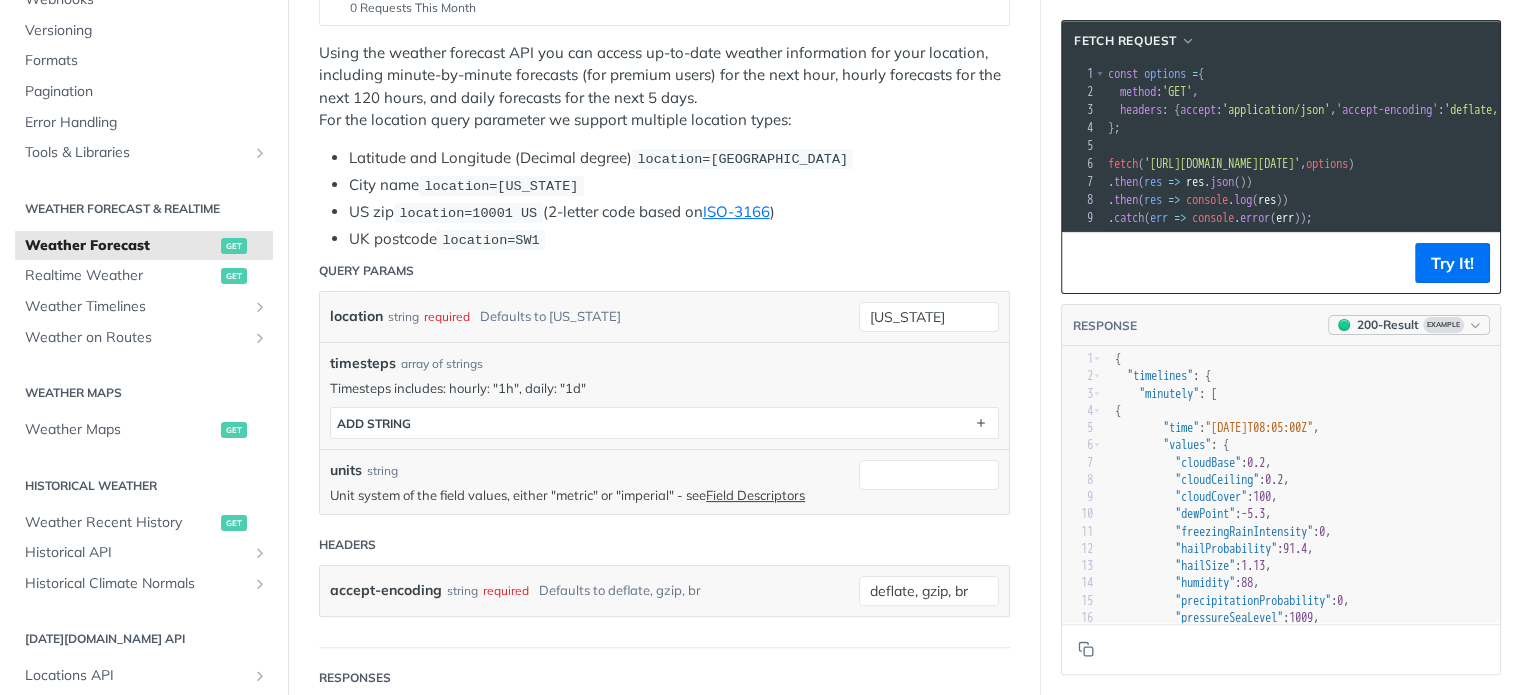 click at bounding box center [1475, 325] 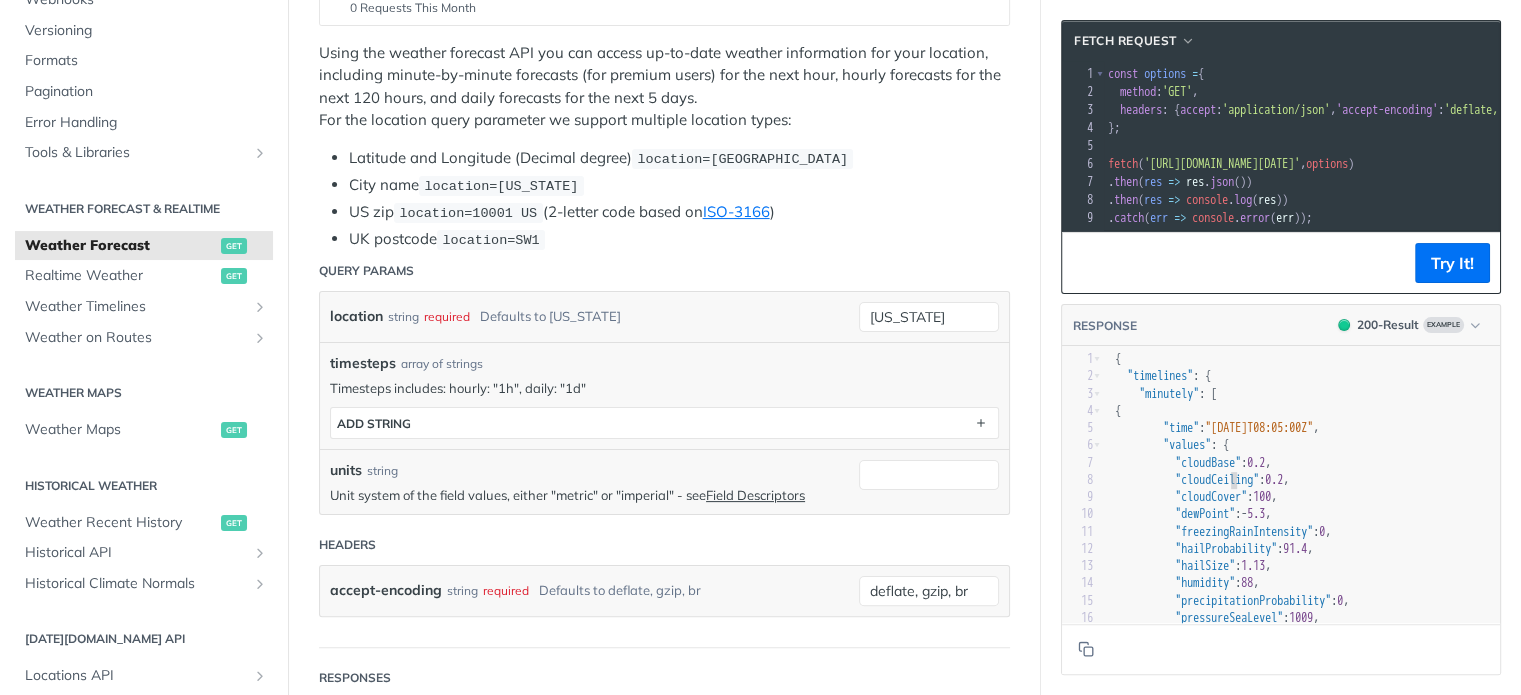 click on ""cloudCeiling" :  0.2 ," at bounding box center (1305, 480) 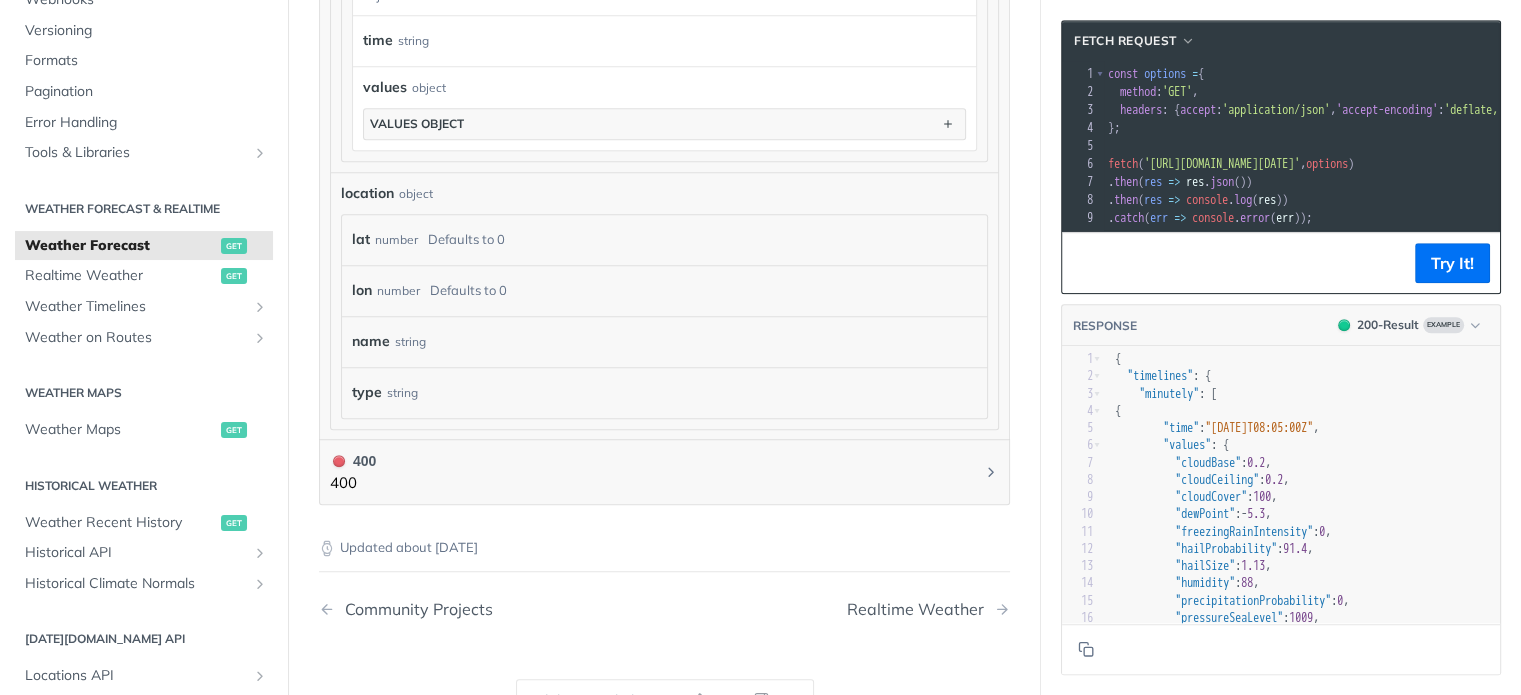 scroll, scrollTop: 1776, scrollLeft: 0, axis: vertical 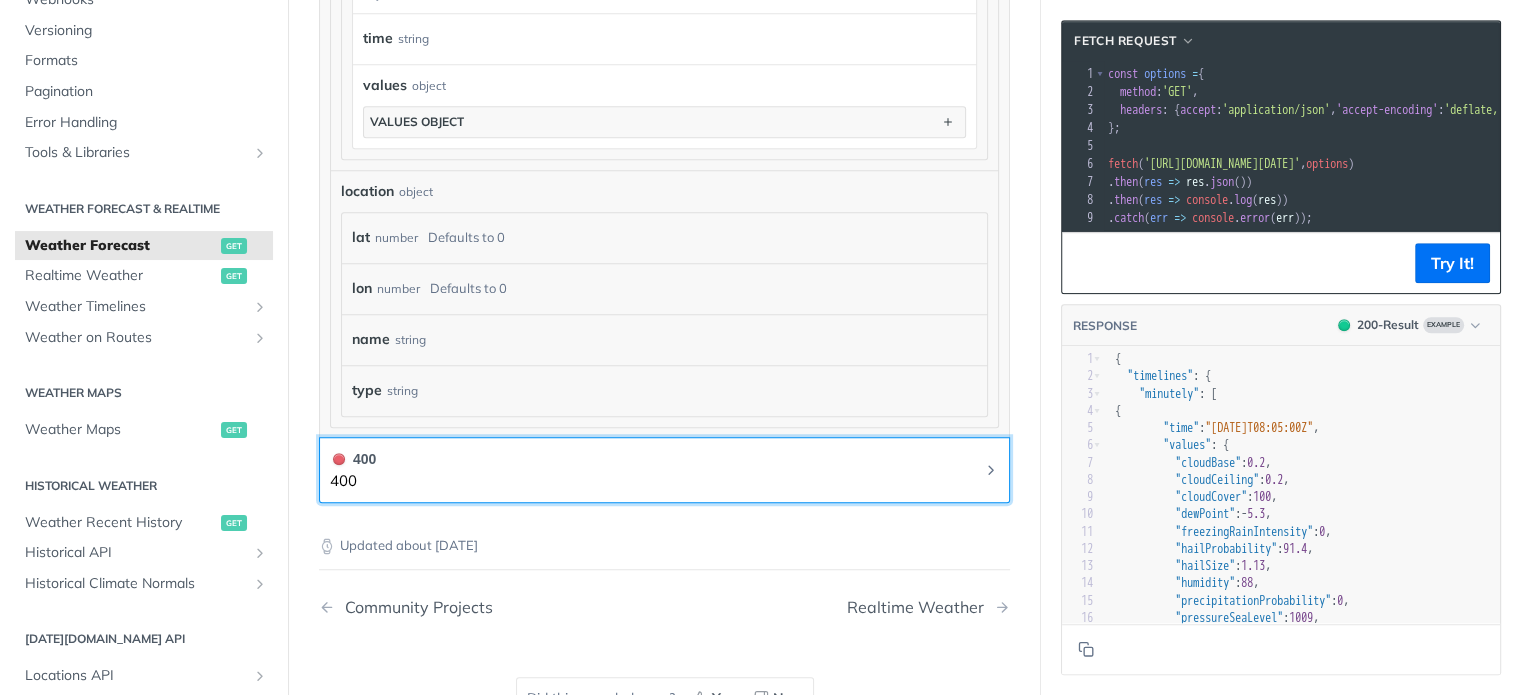 click 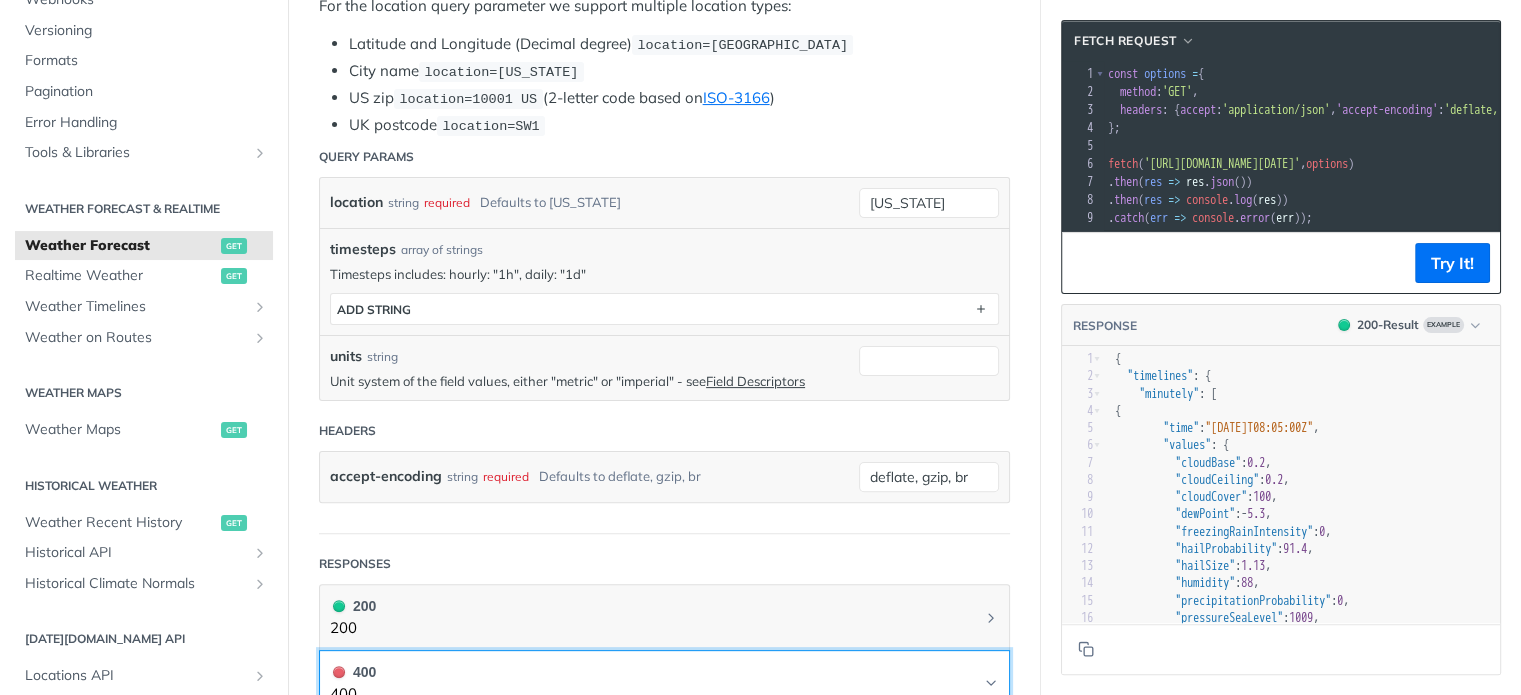 scroll, scrollTop: 468, scrollLeft: 0, axis: vertical 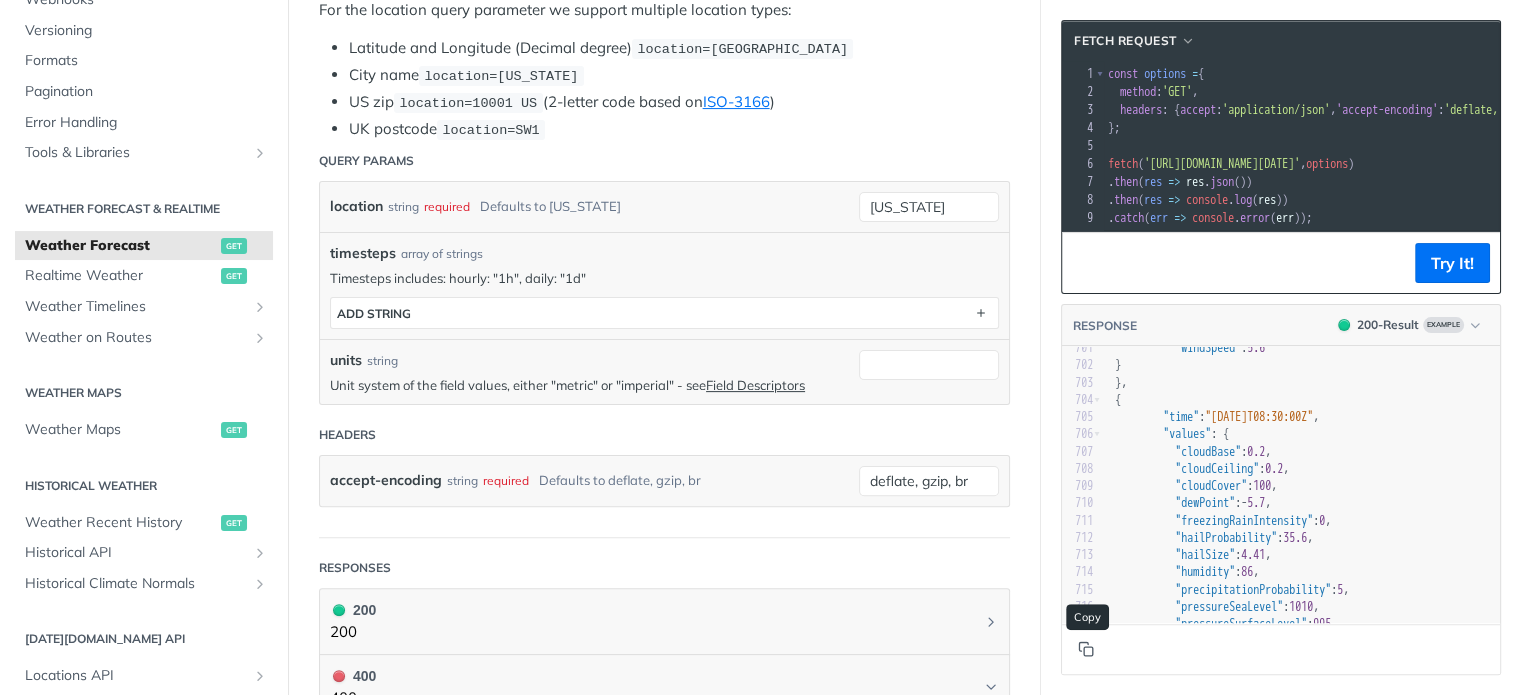 click 